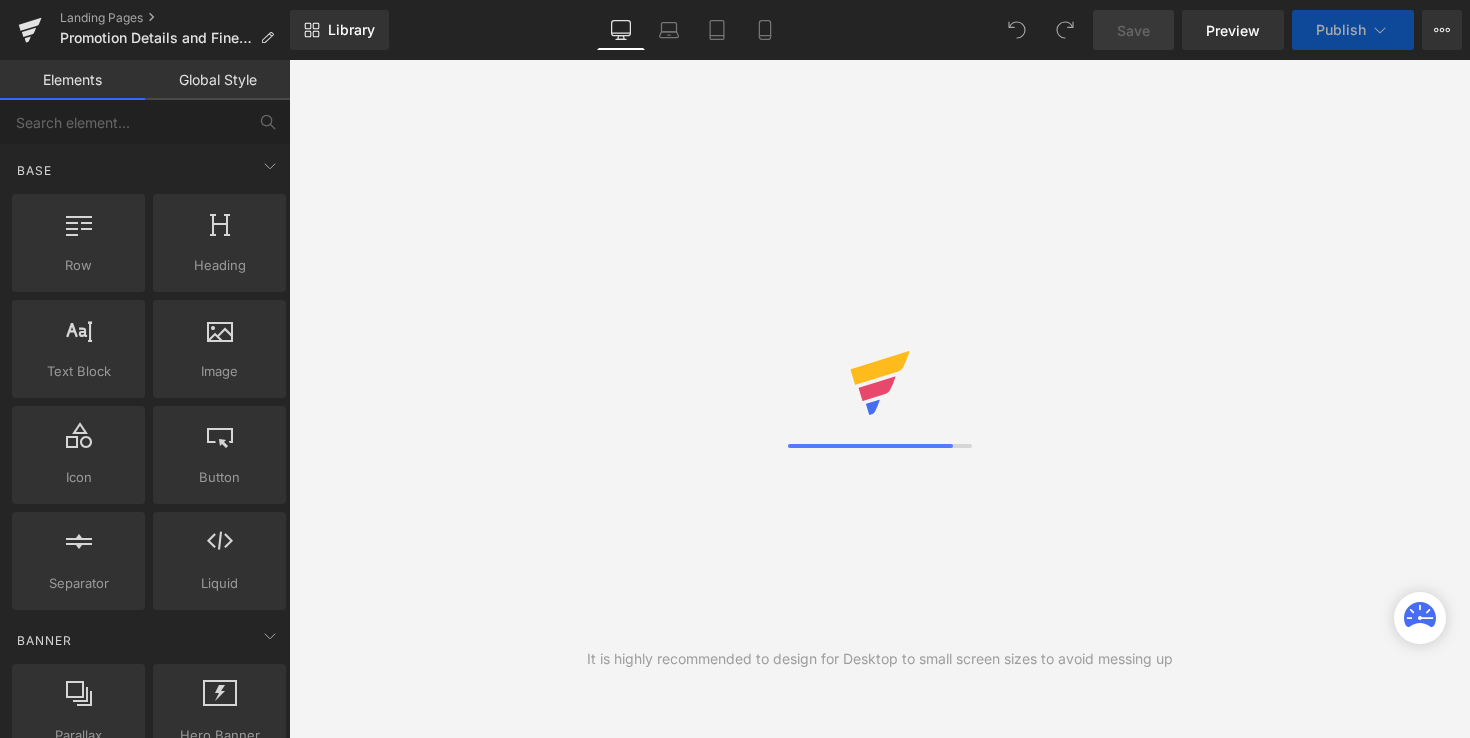 scroll, scrollTop: 0, scrollLeft: 0, axis: both 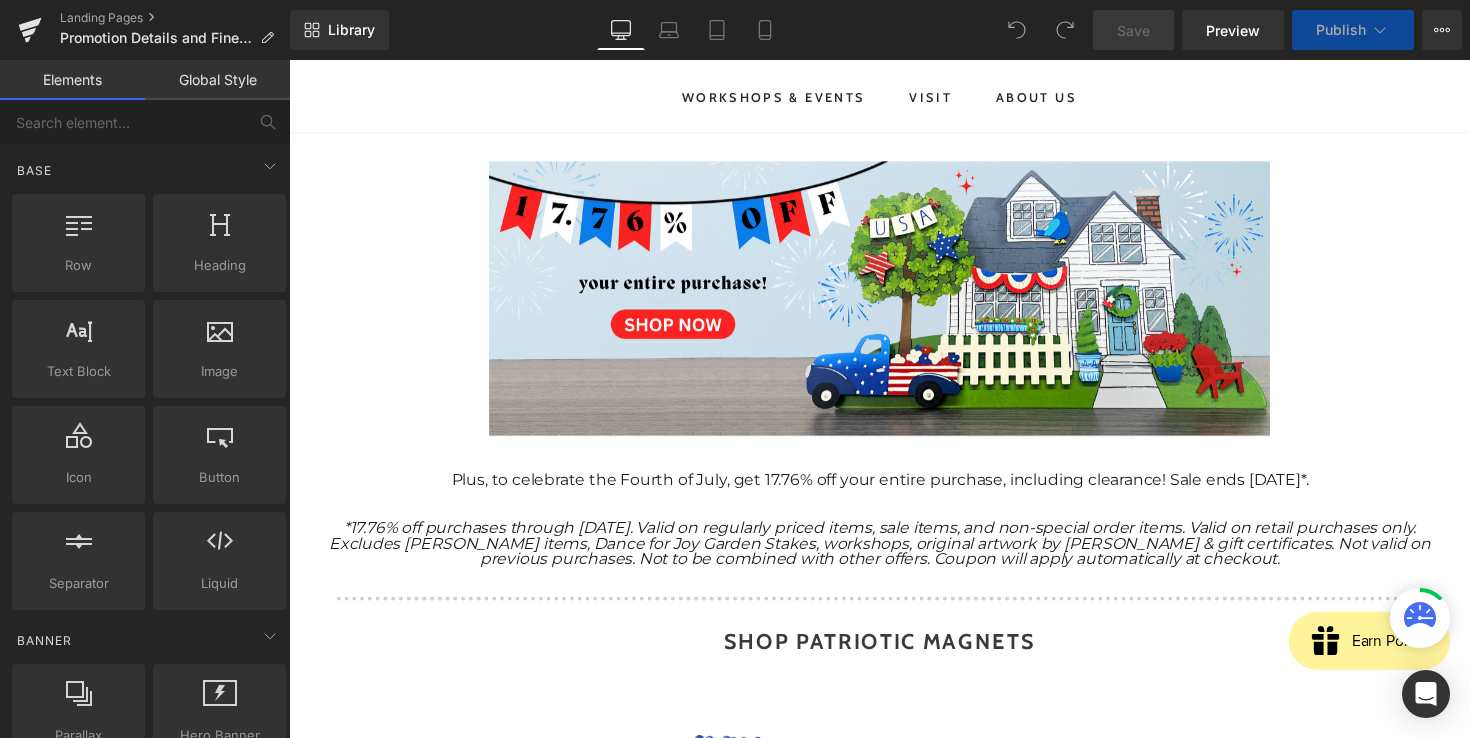 click at bounding box center [894, 507] 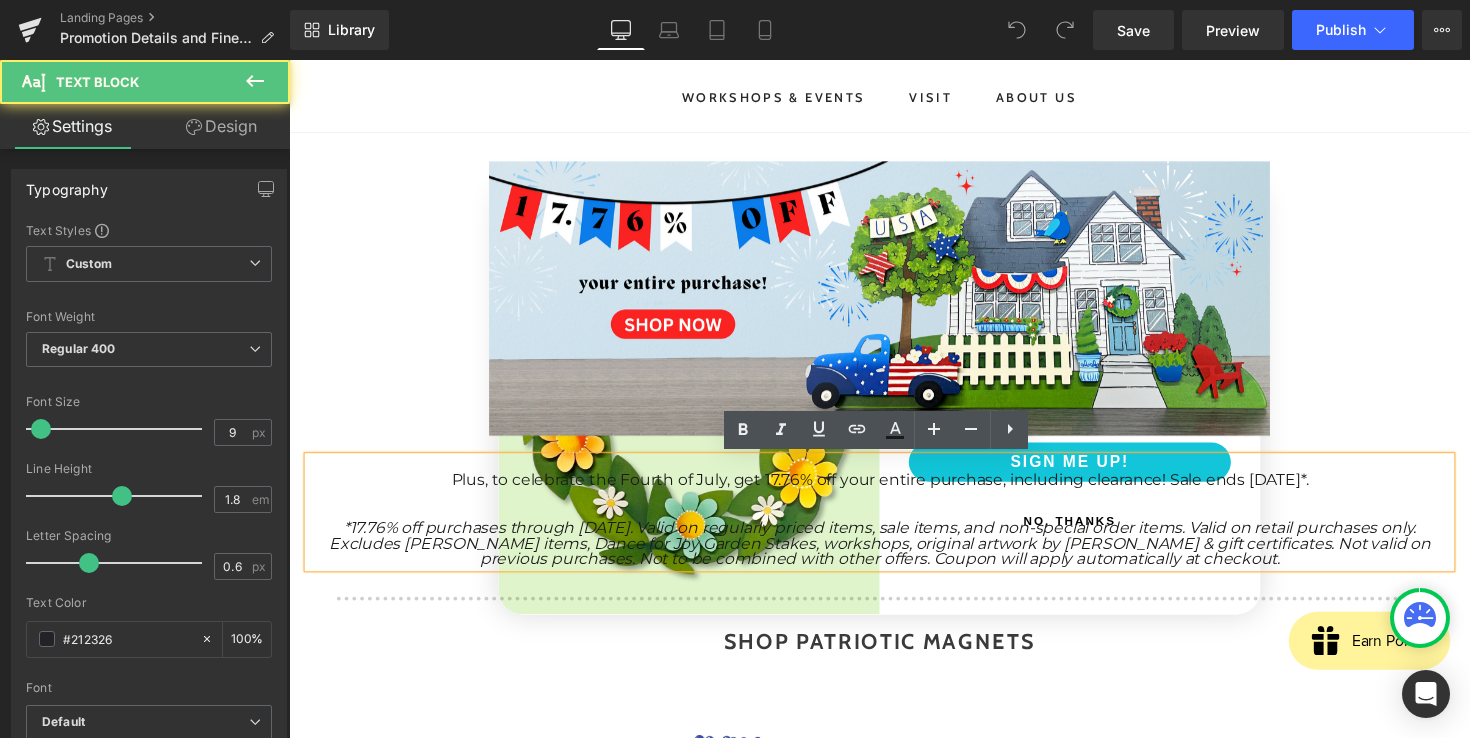 click on "*17.76% off purchases through [DATE]. Valid on regularly priced items, sale items, and non-special order items. Valid on retail purchases only. Excludes [PERSON_NAME] items, Dance for Joy Garden Stakes, workshops, original artwork by [PERSON_NAME] & gift certificates. Not valid on previous purchases. Not to be combined with other offers. Coupon will apply automatically at checkout." at bounding box center (894, 555) 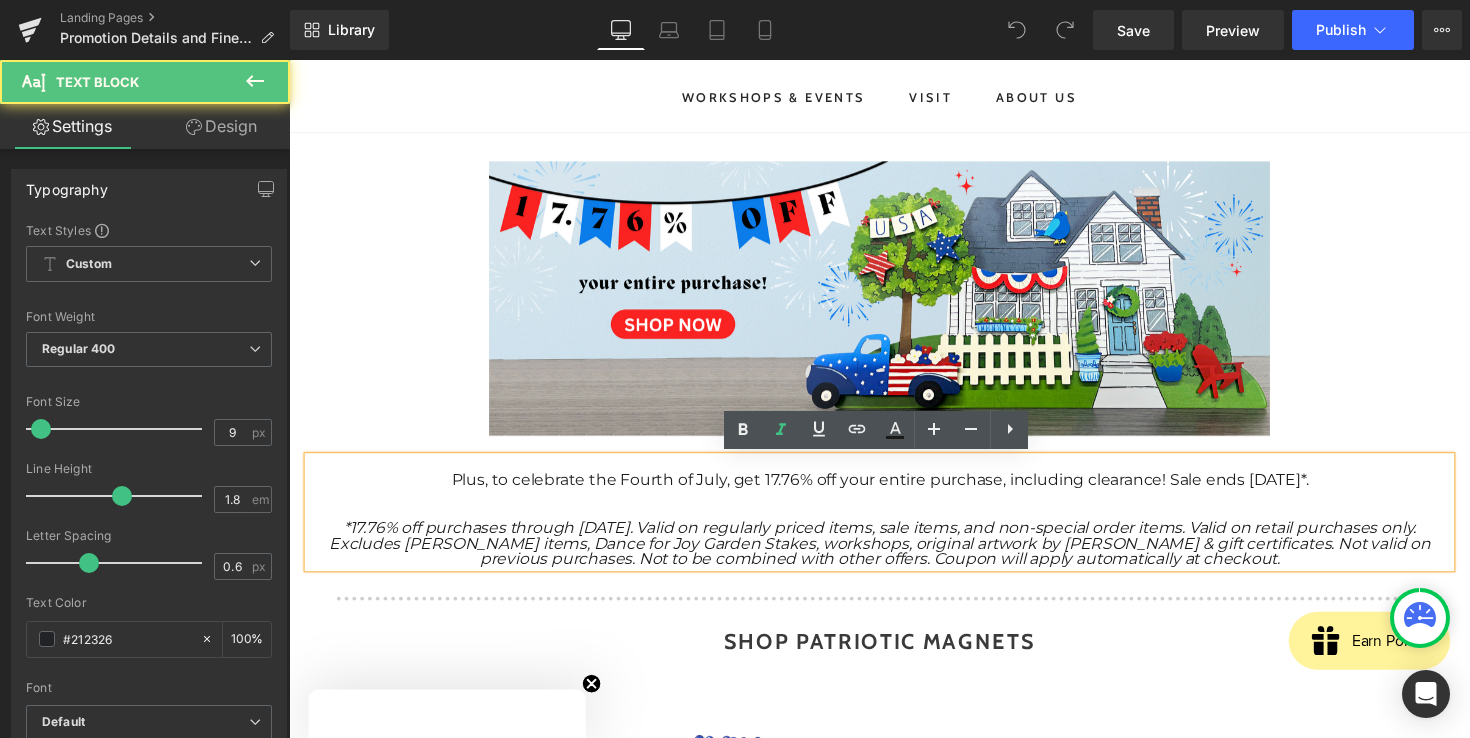 click on "*17.76% off purchases through [DATE]. Valid on regularly priced items, sale items, and non-special order items. Valid on retail purchases only. Excludes [PERSON_NAME] items, Dance for Joy Garden Stakes, workshops, original artwork by [PERSON_NAME] & gift certificates. Not valid on previous purchases. Not to be combined with other offers. Coupon will apply automatically at checkout." at bounding box center (894, 555) 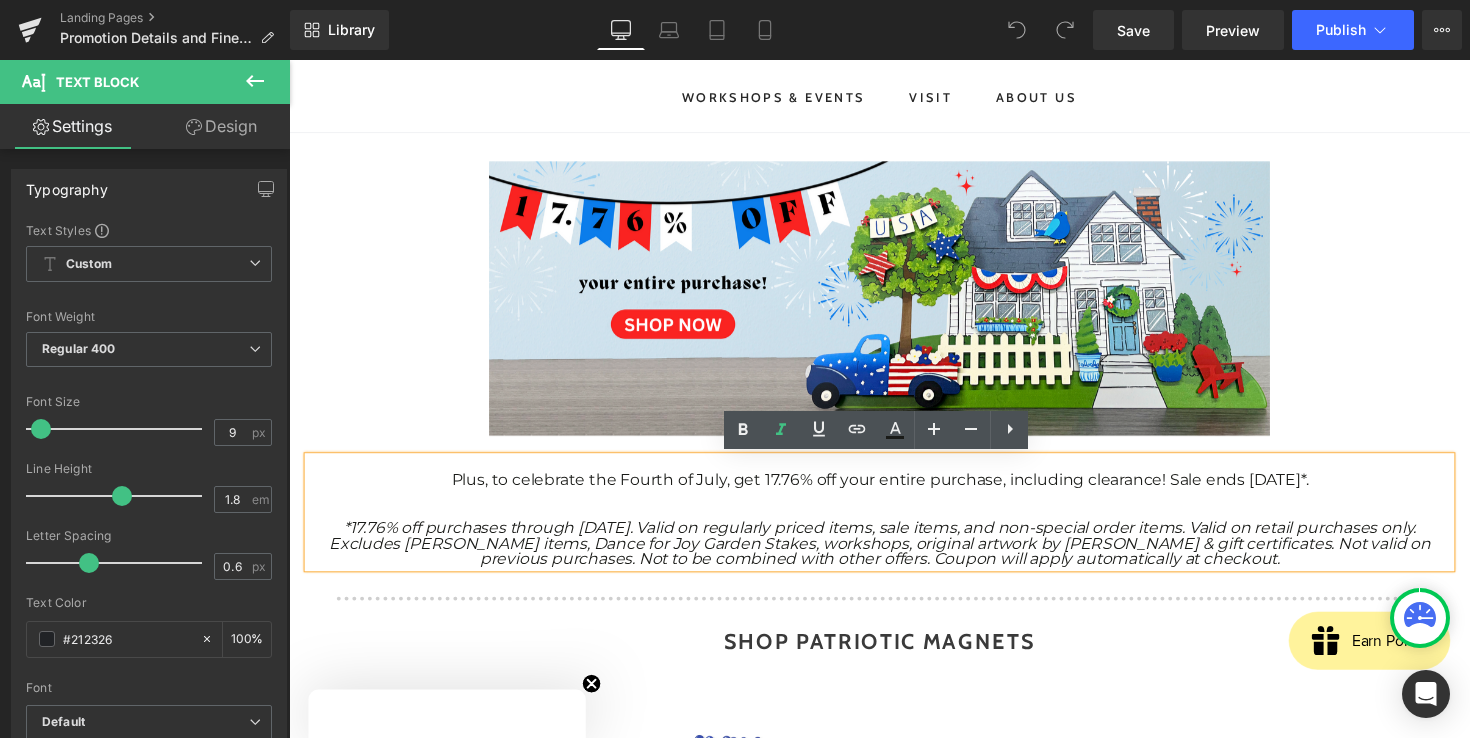 drag, startPoint x: 1304, startPoint y: 578, endPoint x: 464, endPoint y: 471, distance: 846.7875 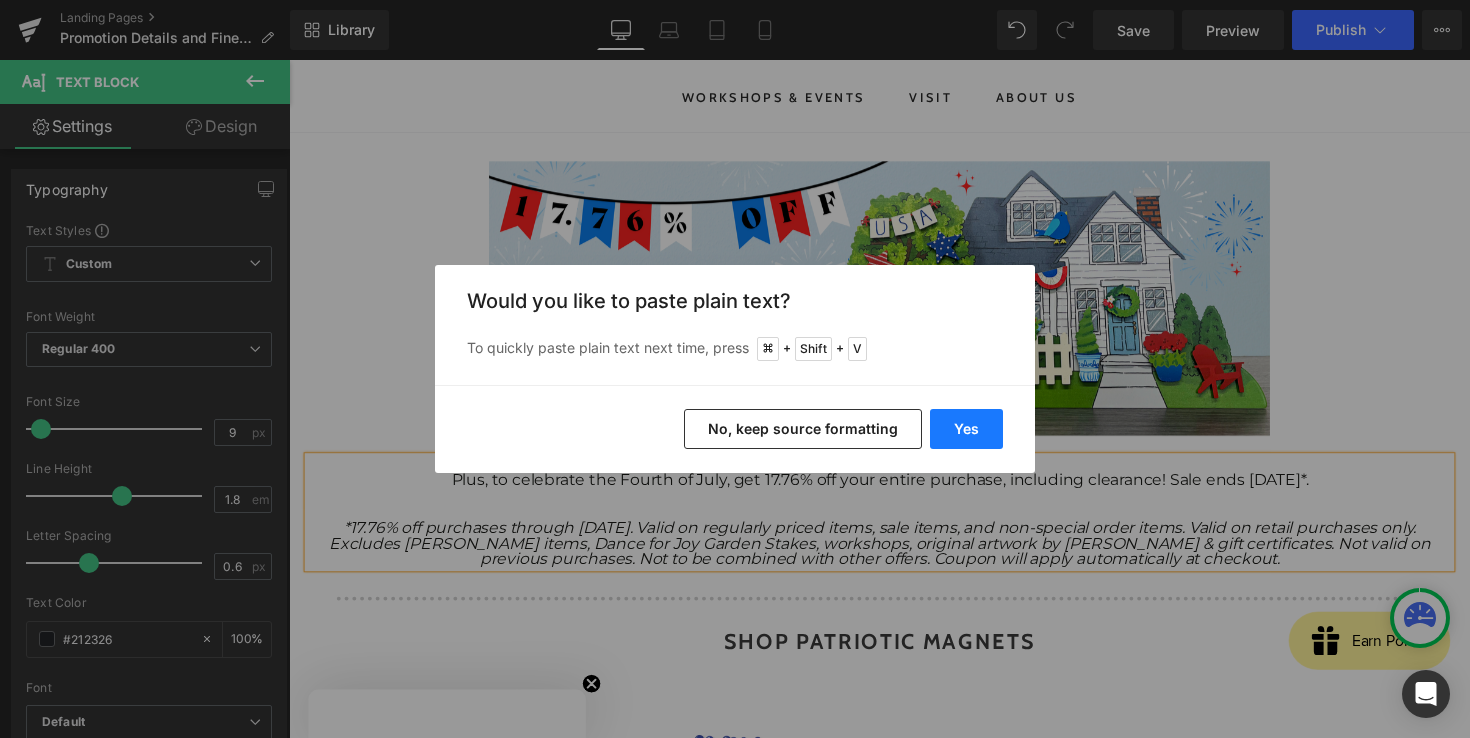 click on "Yes" at bounding box center [966, 429] 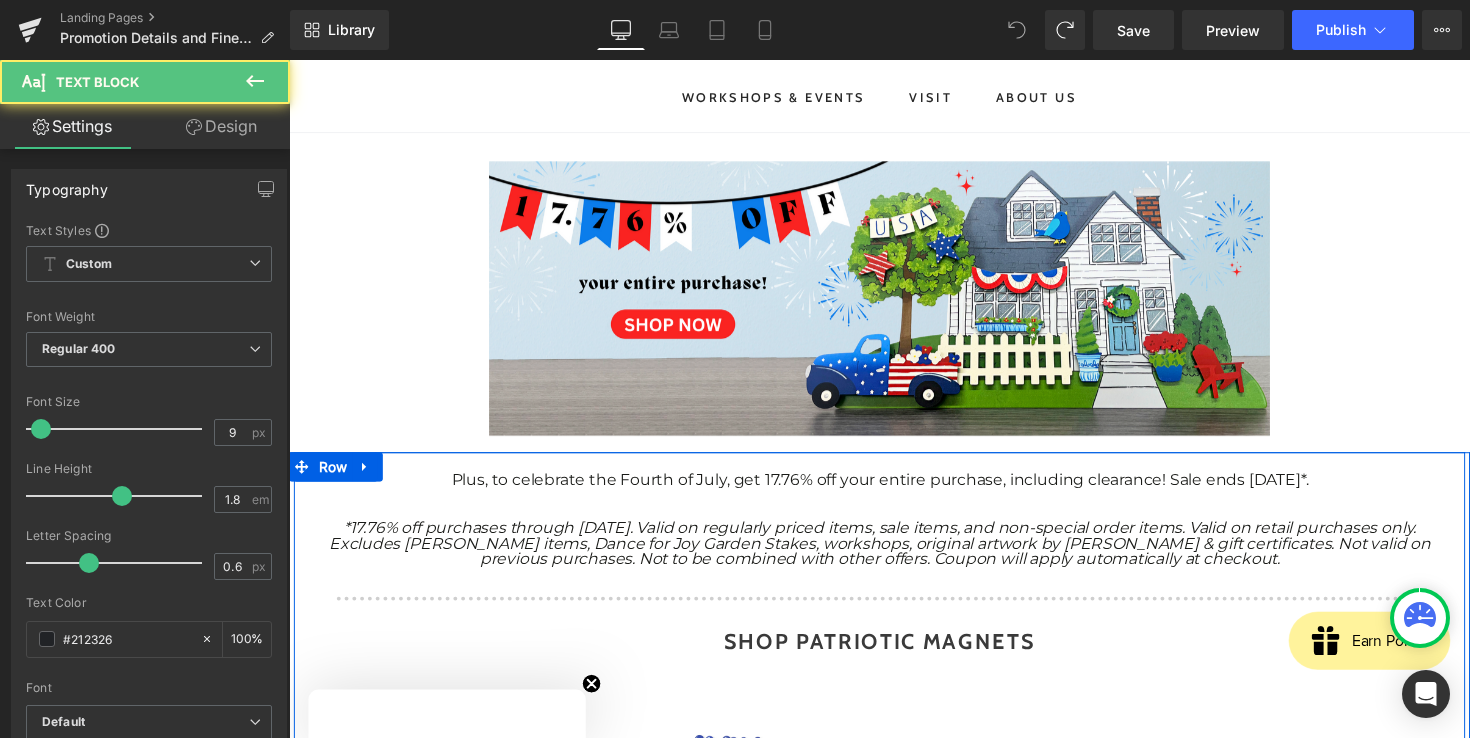 click on "*17.76% off purchases through [DATE]. Valid on regularly priced items, sale items, and non-special order items. Valid on retail purchases only. Excludes [PERSON_NAME] items, Dance for Joy Garden Stakes, workshops, original artwork by [PERSON_NAME] & gift certificates. Not valid on previous purchases. Not to be combined with other offers. Coupon will apply automatically at checkout." at bounding box center (894, 555) 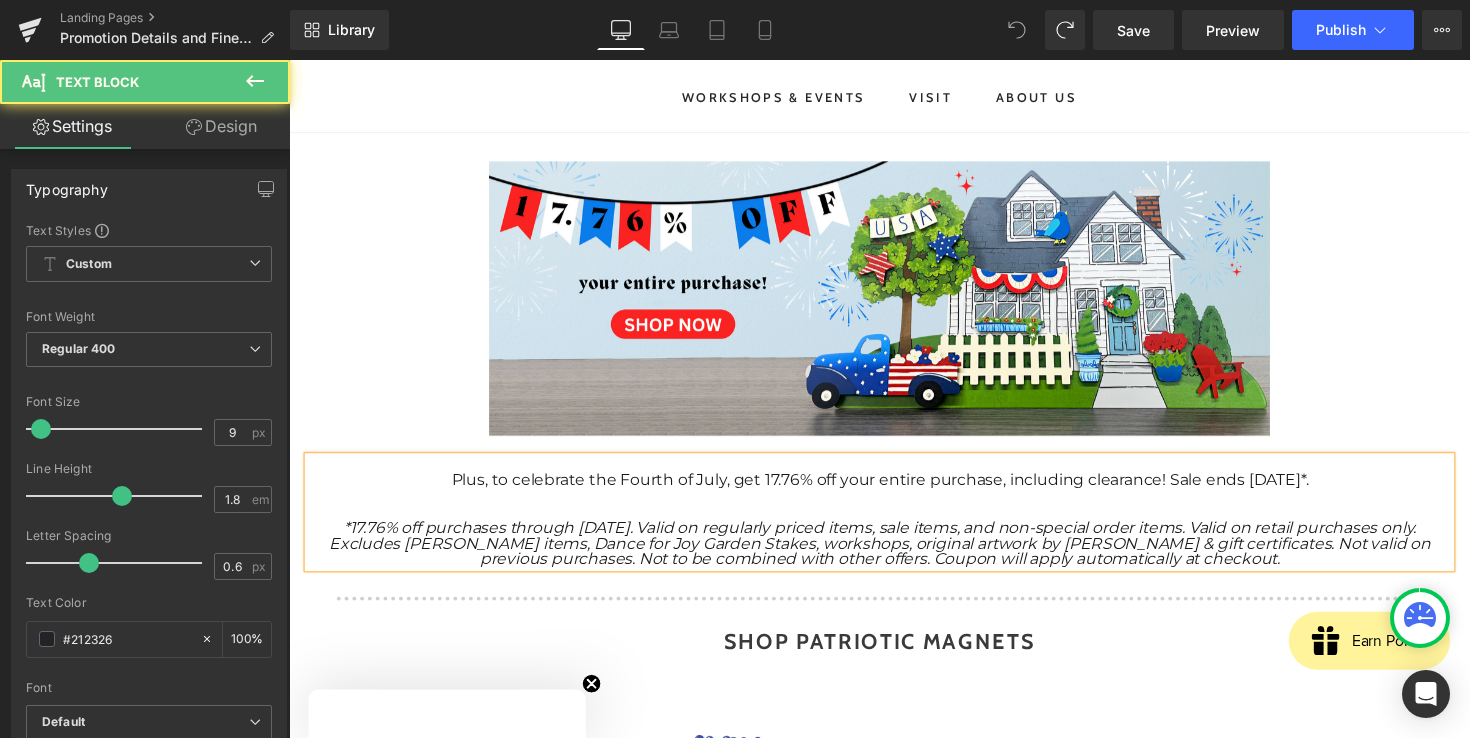 click on "*17.76% off purchases through [DATE]. Valid on regularly priced items, sale items, and non-special order items. Valid on retail purchases only. Excludes [PERSON_NAME] items, Dance for Joy Garden Stakes, workshops, original artwork by [PERSON_NAME] & gift certificates. Not valid on previous purchases. Not to be combined with other offers. Coupon will apply automatically at checkout." at bounding box center [894, 555] 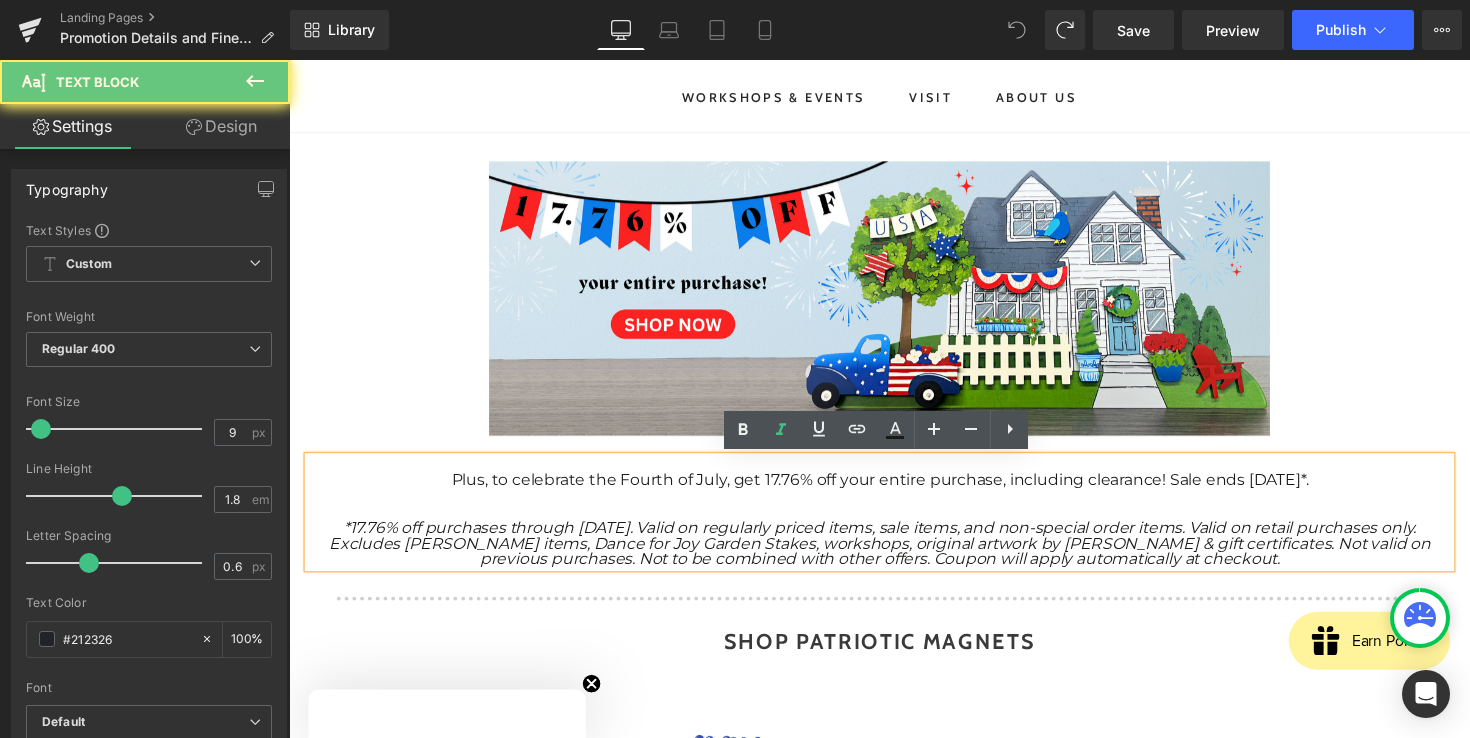 click on "*17.76% off purchases through [DATE]. Valid on regularly priced items, sale items, and non-special order items. Valid on retail purchases only. Excludes [PERSON_NAME] items, Dance for Joy Garden Stakes, workshops, original artwork by [PERSON_NAME] & gift certificates. Not valid on previous purchases. Not to be combined with other offers. Coupon will apply automatically at checkout." at bounding box center (894, 555) 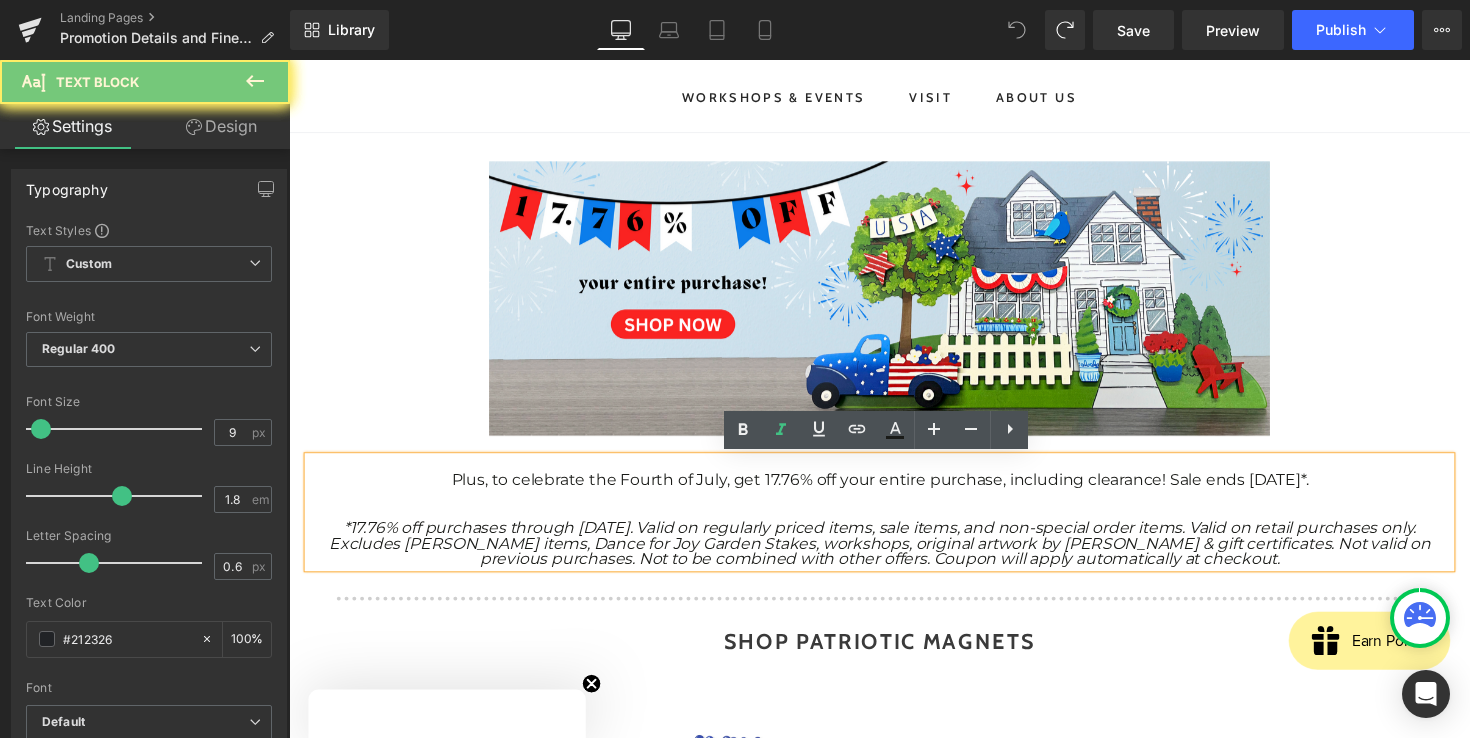 click on "*17.76% off purchases through [DATE]. Valid on regularly priced items, sale items, and non-special order items. Valid on retail purchases only. Excludes [PERSON_NAME] items, Dance for Joy Garden Stakes, workshops, original artwork by [PERSON_NAME] & gift certificates. Not valid on previous purchases. Not to be combined with other offers. Coupon will apply automatically at checkout." at bounding box center (894, 555) 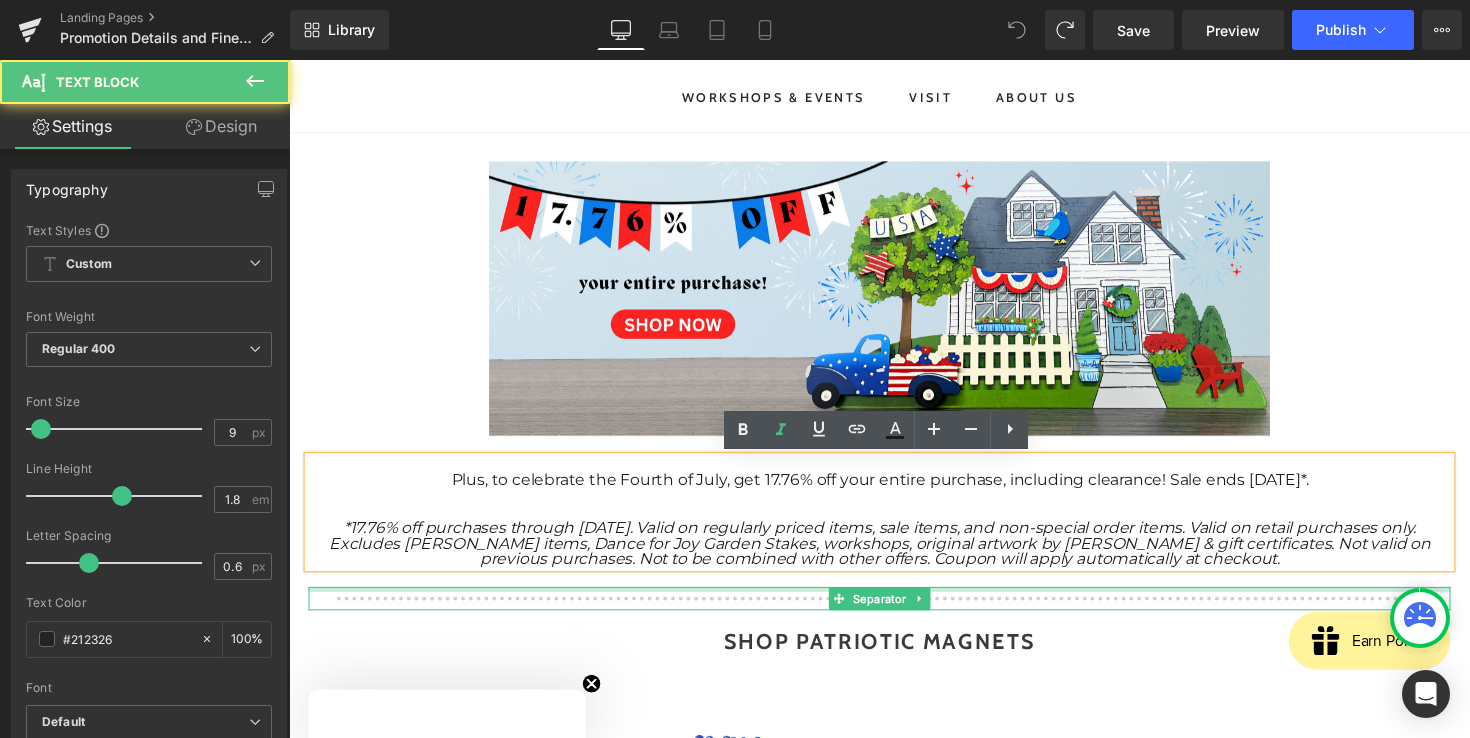 drag, startPoint x: 454, startPoint y: 488, endPoint x: 1376, endPoint y: 603, distance: 929.1442 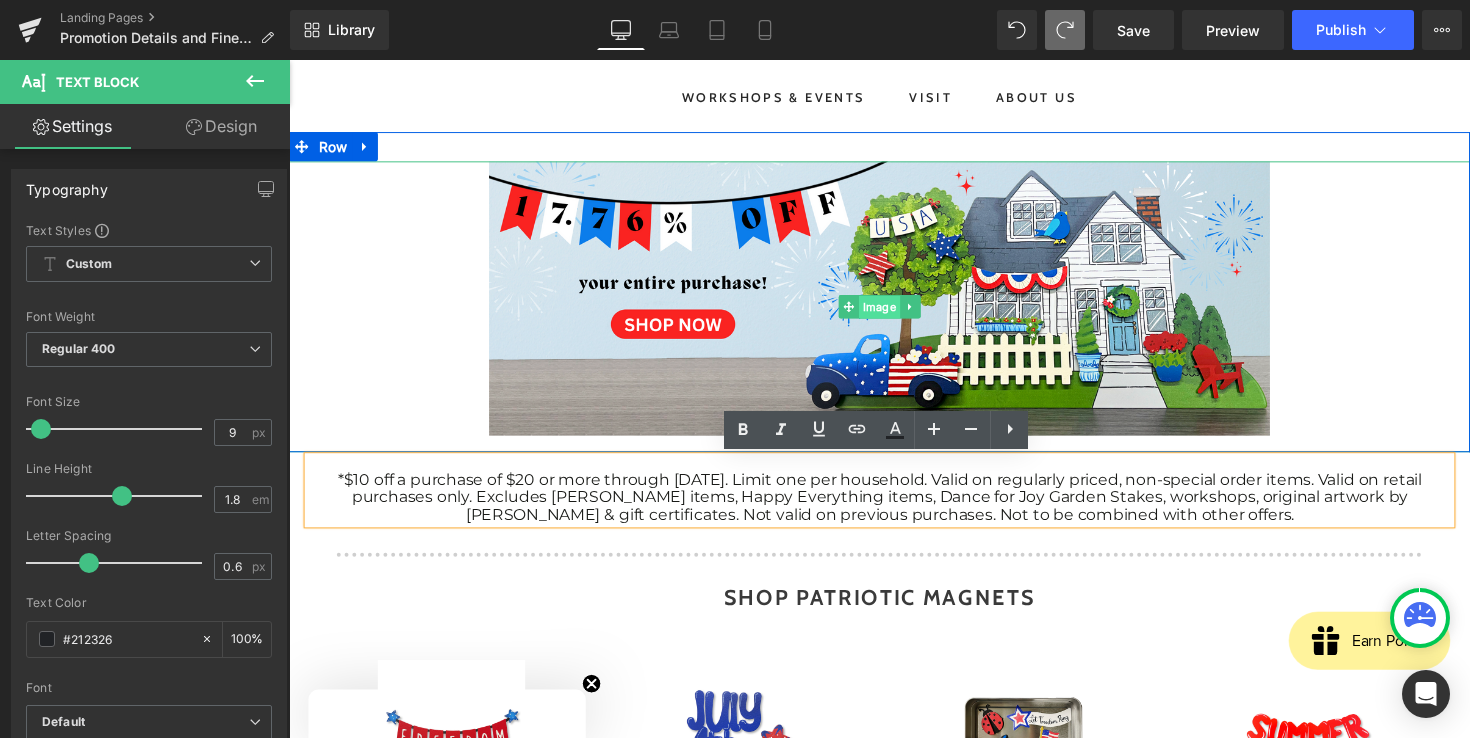 click on "Image" at bounding box center [894, 314] 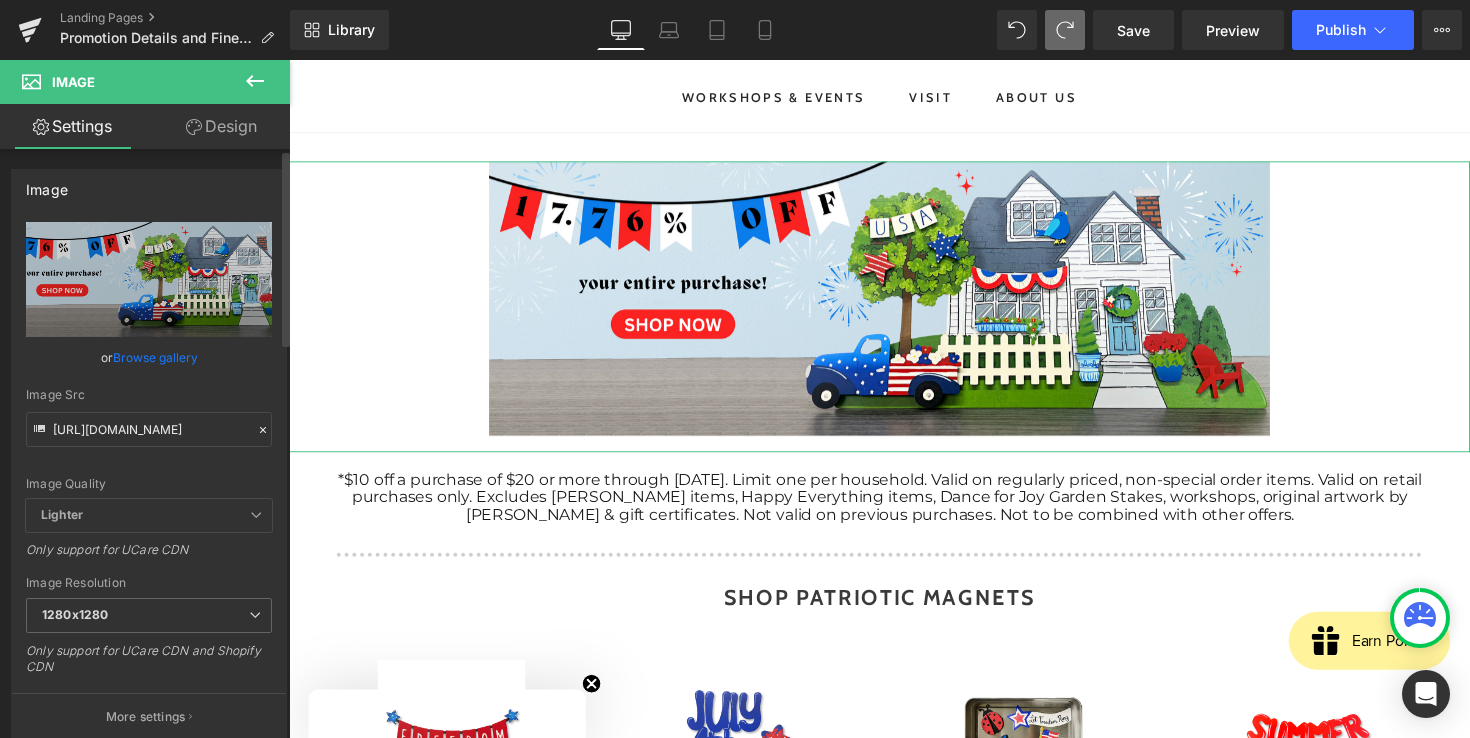 click on "Browse gallery" at bounding box center (155, 357) 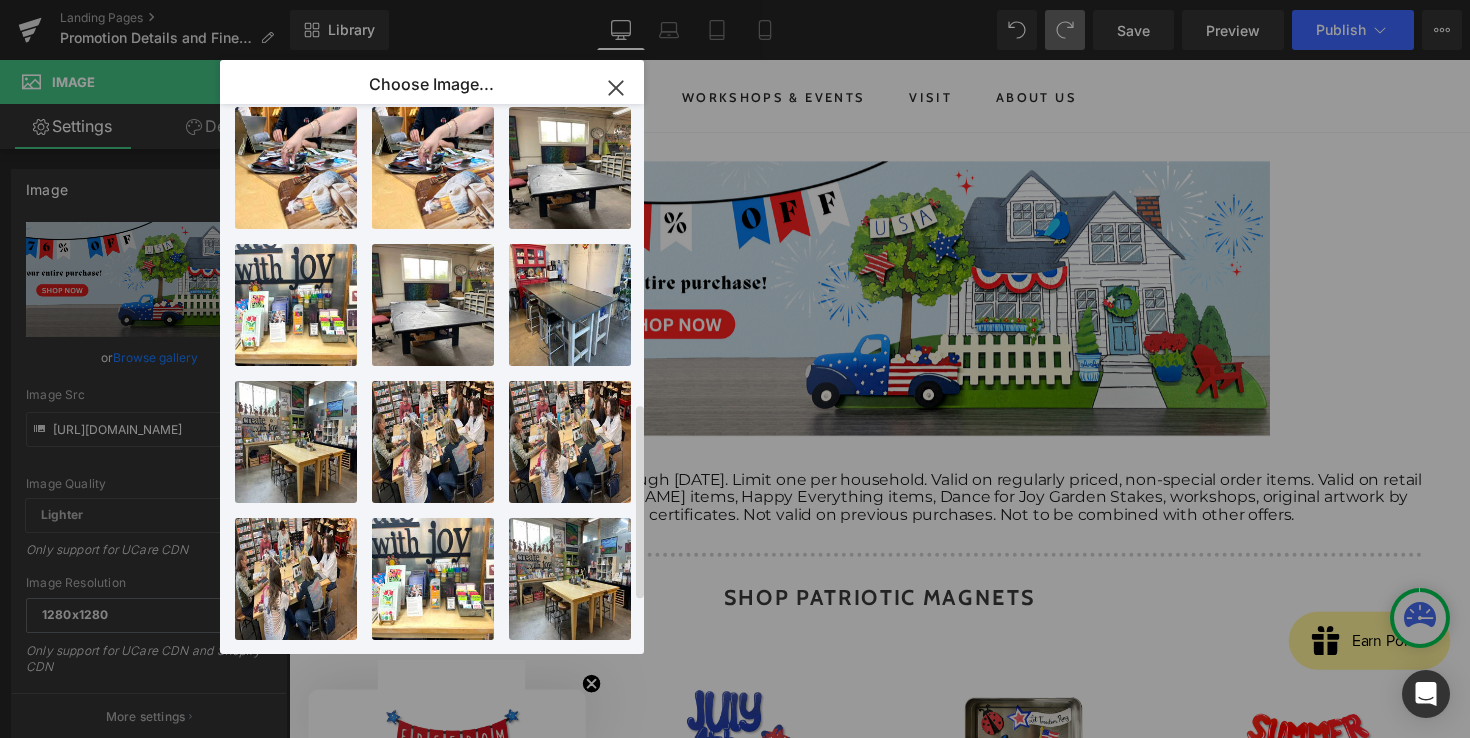 scroll, scrollTop: 988, scrollLeft: 0, axis: vertical 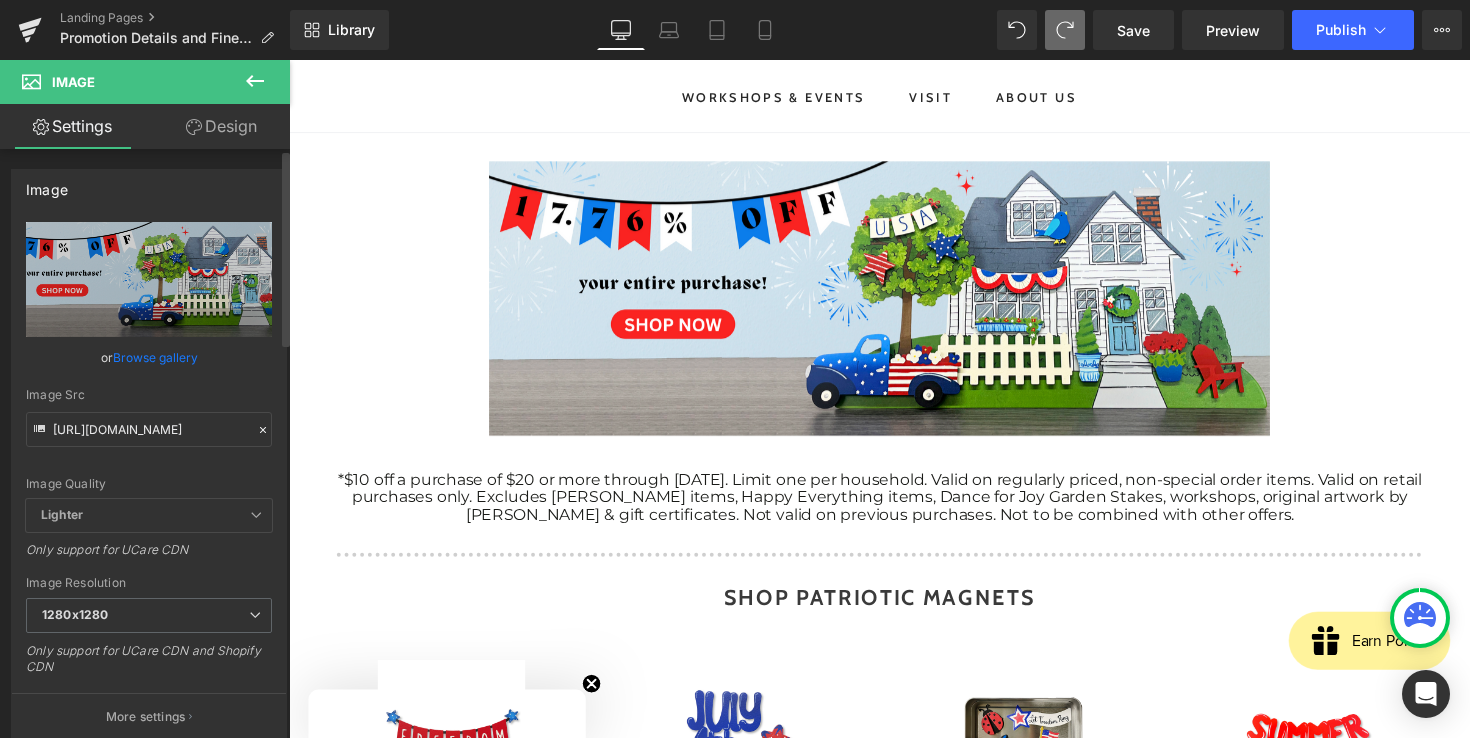 click on "Image  You are previewing how the   will restyle your page. You can not edit Elements in Preset Preview Mode.  Landing Pages Promotion Details and Fine Print Library Desktop Desktop Laptop Tablet Mobile Save Preview Publish Scheduled View Live Page View with current Template Save Template to Library Schedule Publish Publish Settings Shortcuts  Your page can’t be published   You've reached the maximum number of published pages on your plan  (0/0).  You need to upgrade your plan or unpublish all your pages to get 1 publish slot.   Unpublish pages   Upgrade plan  Elements Global Style Base Row  rows, columns, layouts, div Heading  headings, titles, h1,h2,h3,h4,h5,h6 Text Block  texts, paragraphs, contents, blocks Image  images, photos, alts, uploads Icon  icons, symbols Button  button, call to action, cta Separator  separators, dividers, horizontal lines Liquid  liquid, custom code, html, javascript, css, reviews, apps, applications, embeded, iframe Banner Parallax  Hero Banner  Stack Tabs  Carousel  Pricing" at bounding box center [735, 0] 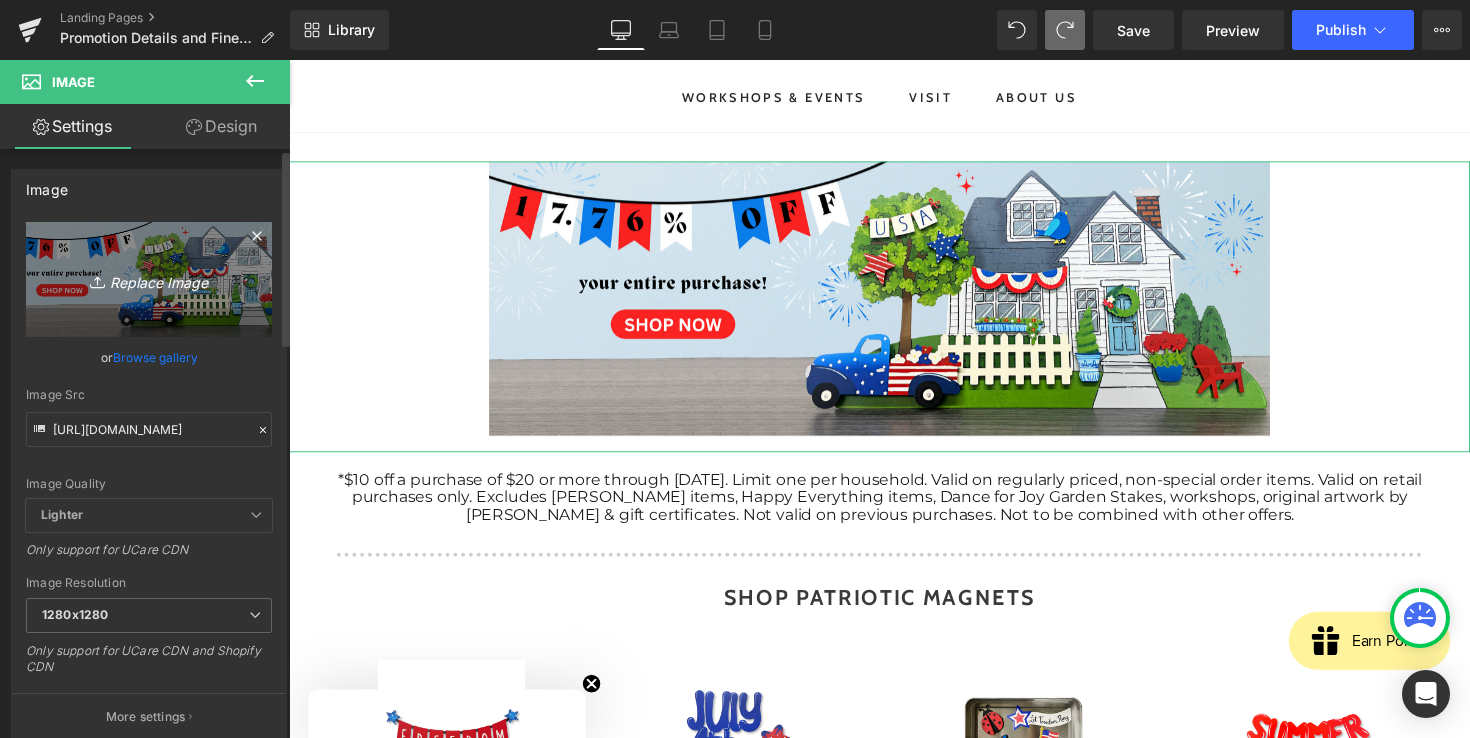 click on "Replace Image" at bounding box center (149, 279) 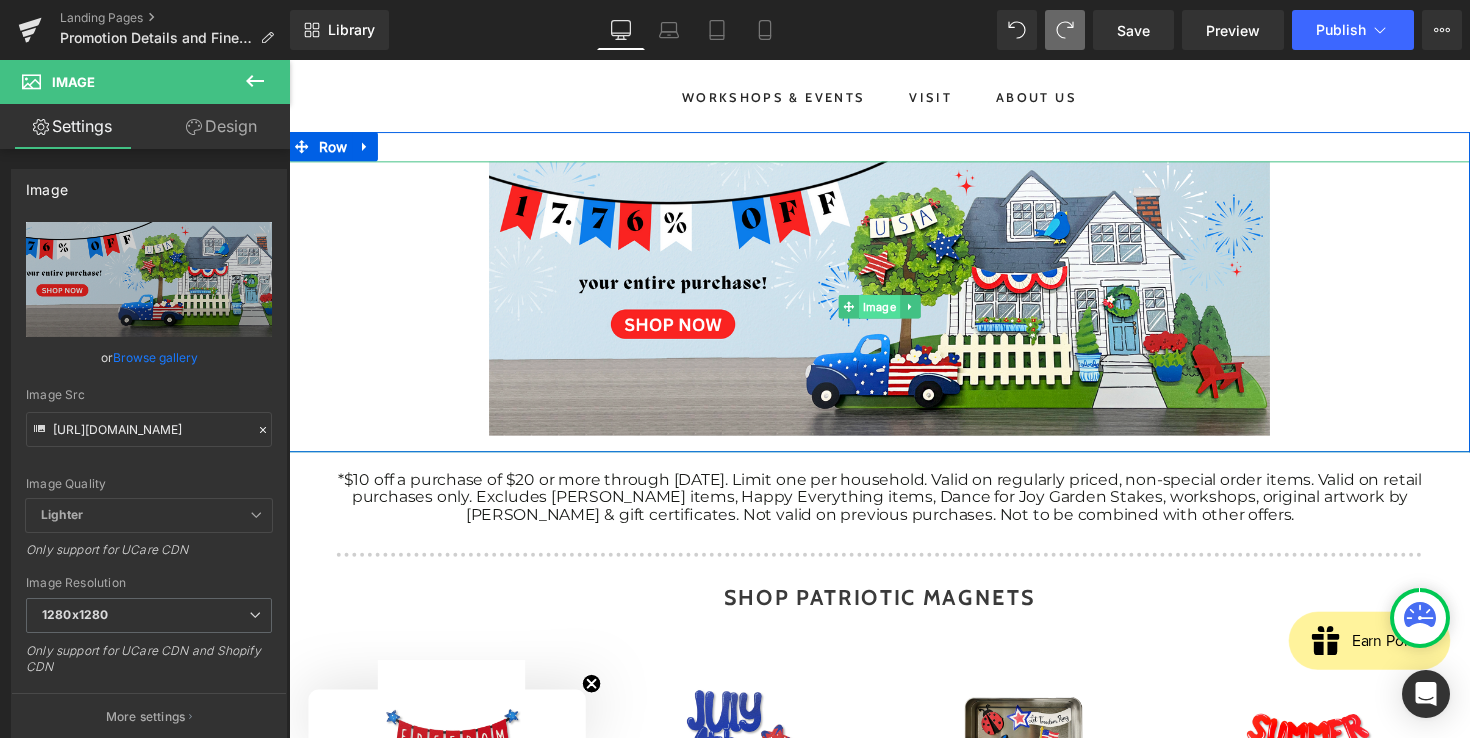 click on "Image" at bounding box center (894, 313) 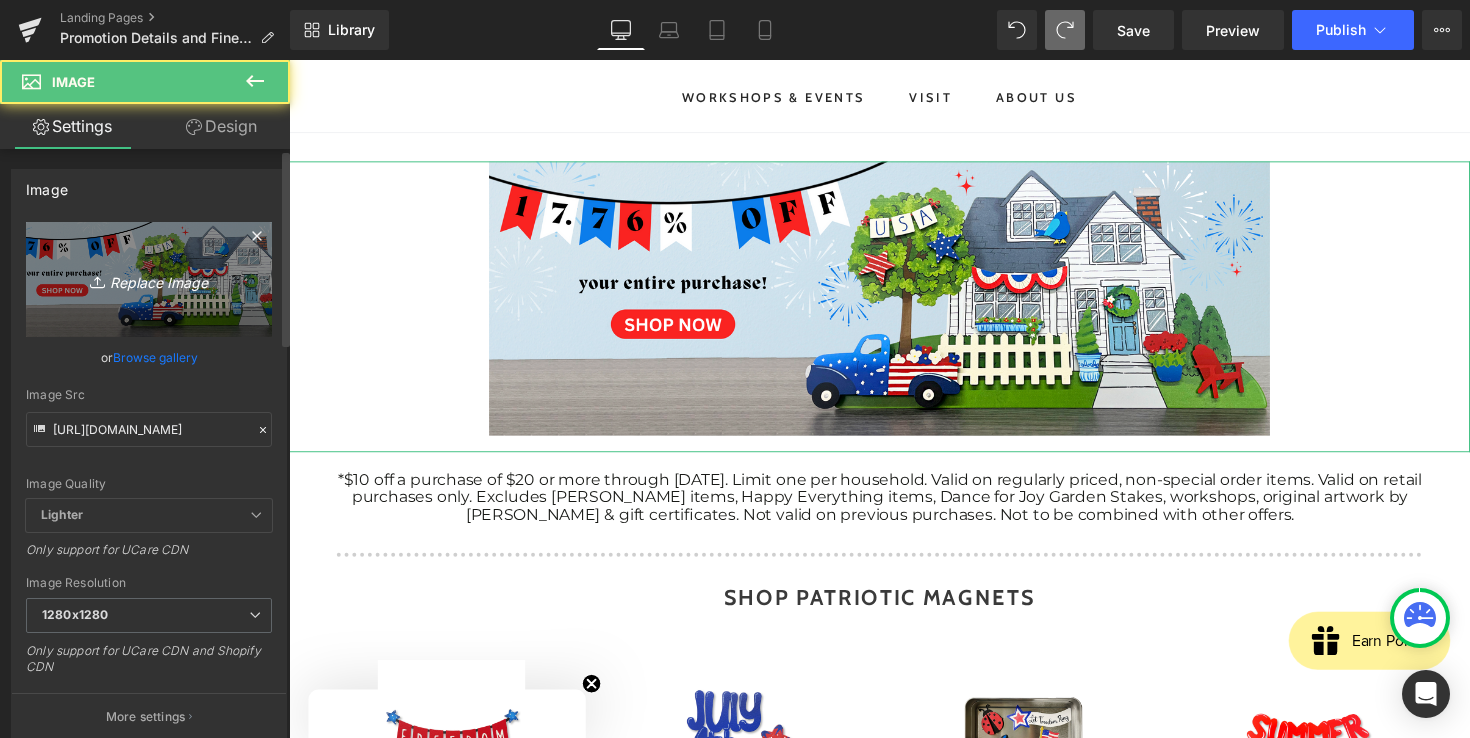 click on "Replace Image" at bounding box center (149, 279) 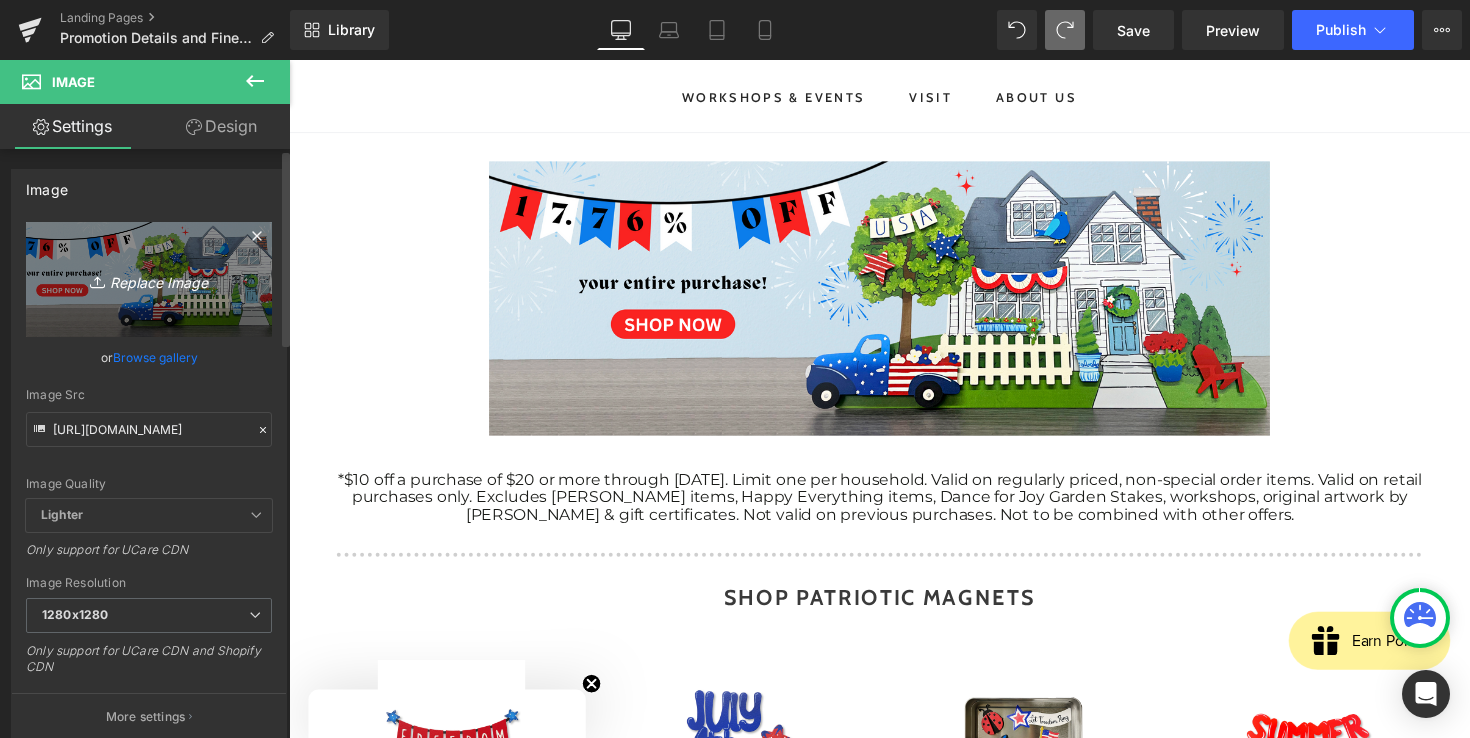 type on "C:\fakepath\unnamed.png" 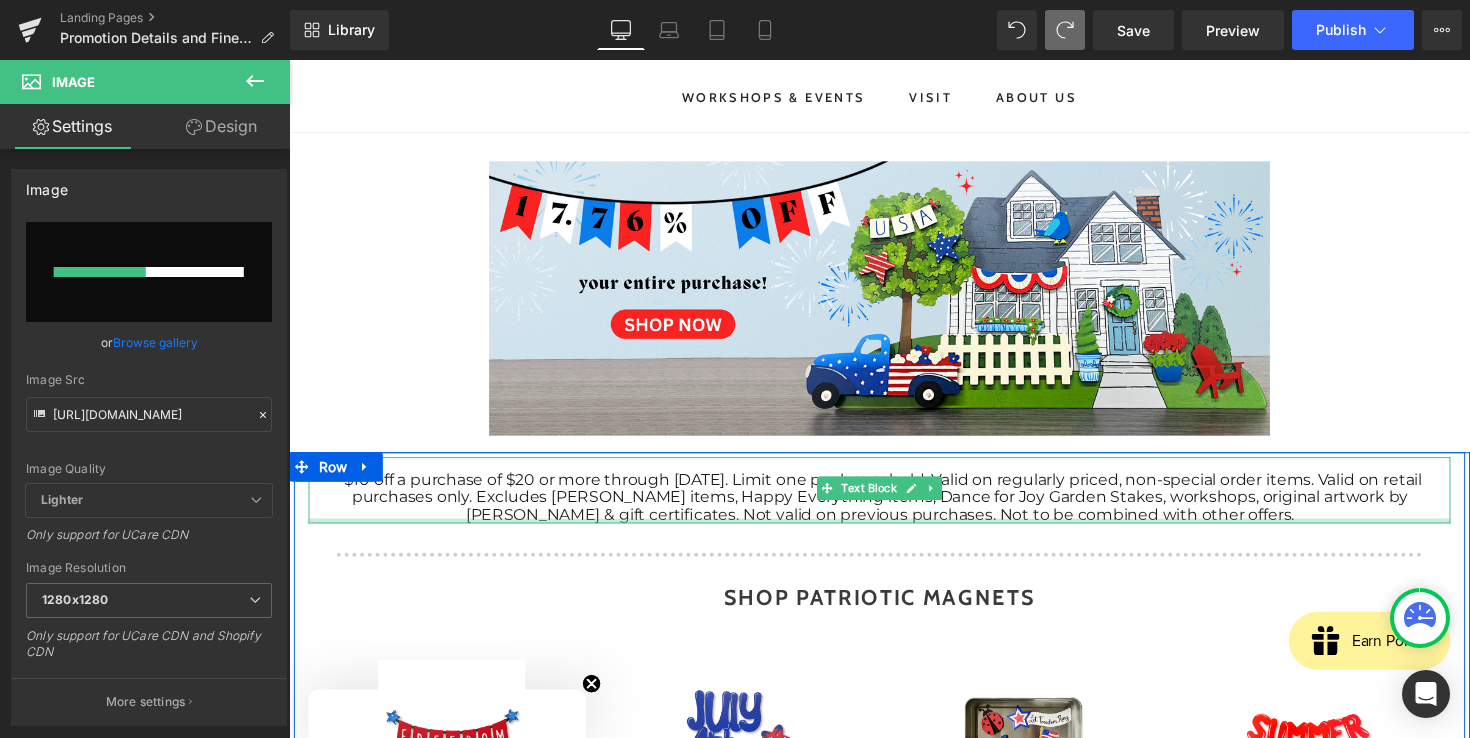 type 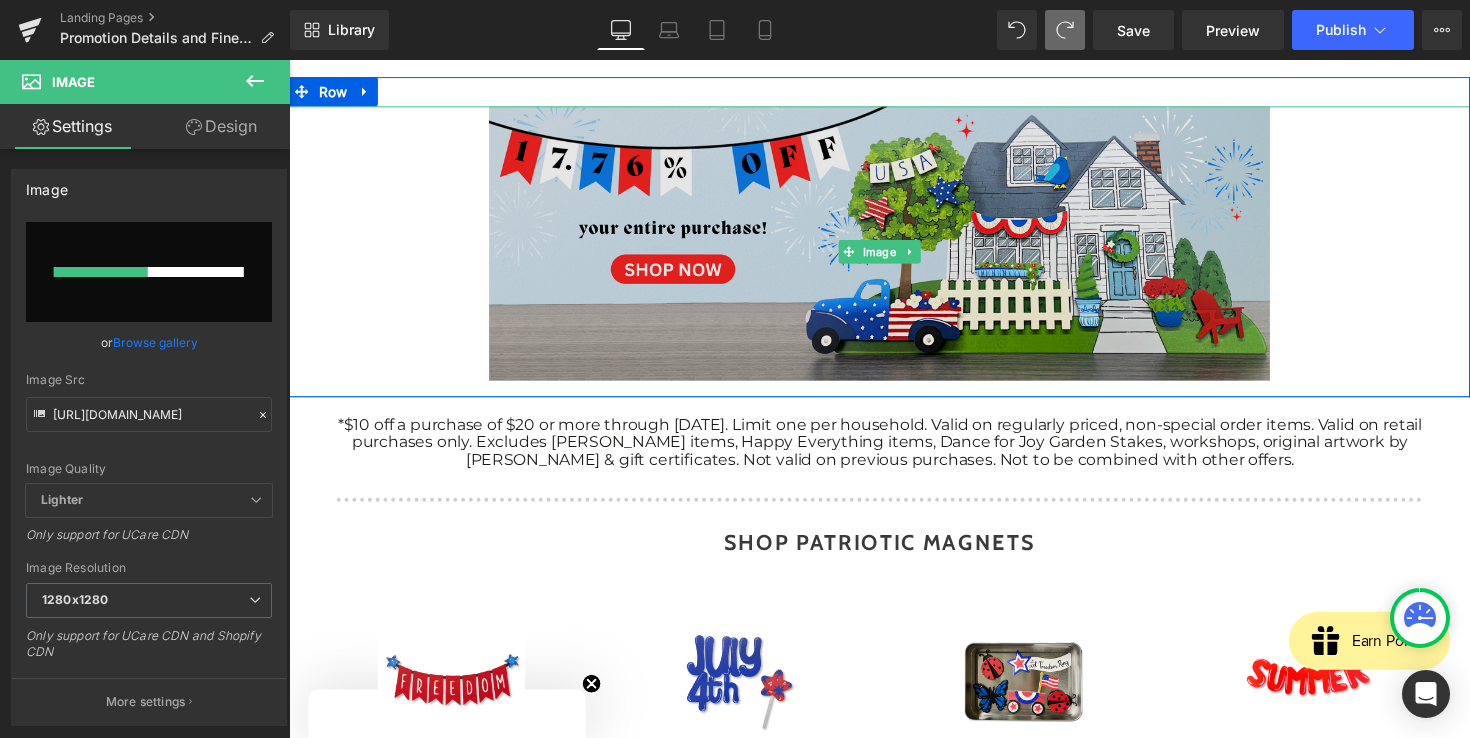 scroll, scrollTop: 230, scrollLeft: 0, axis: vertical 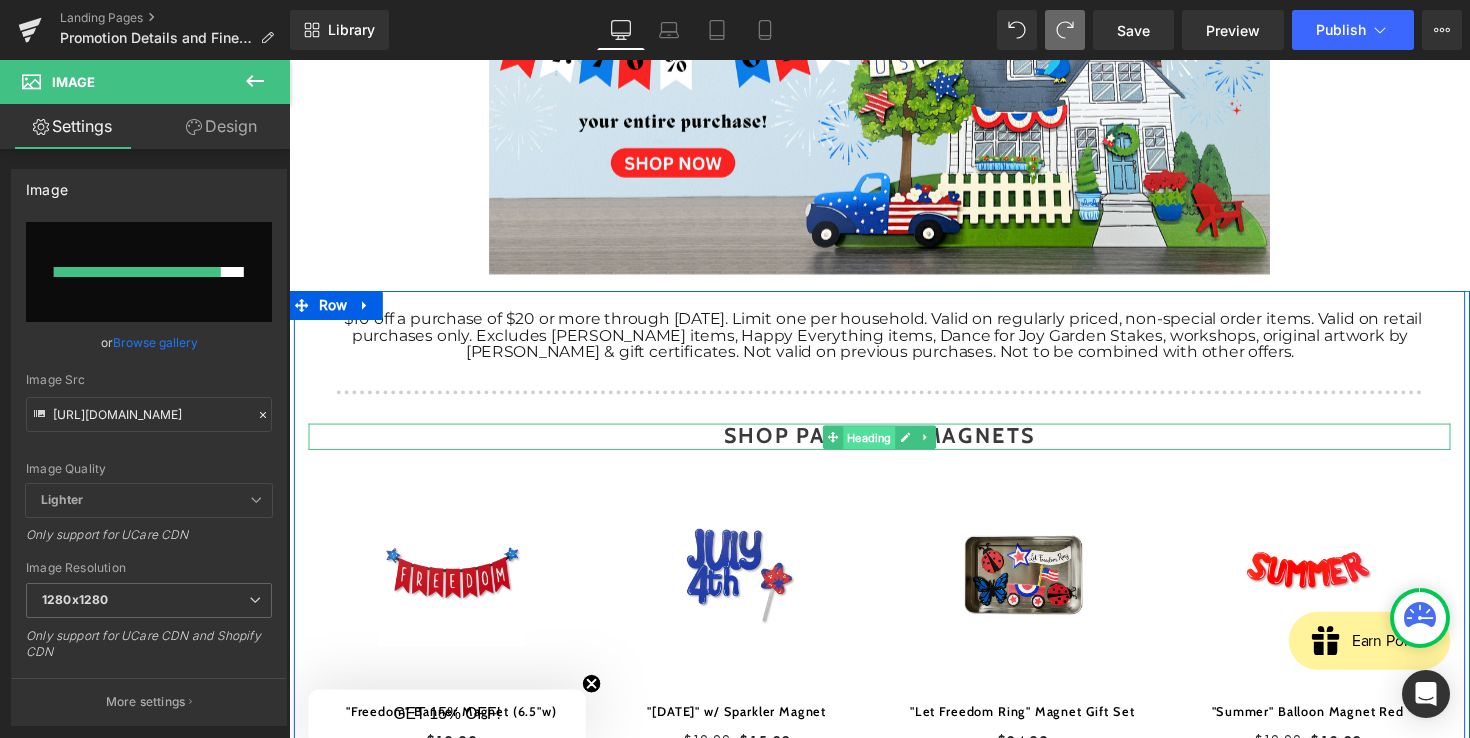click on "Heading" at bounding box center (884, 446) 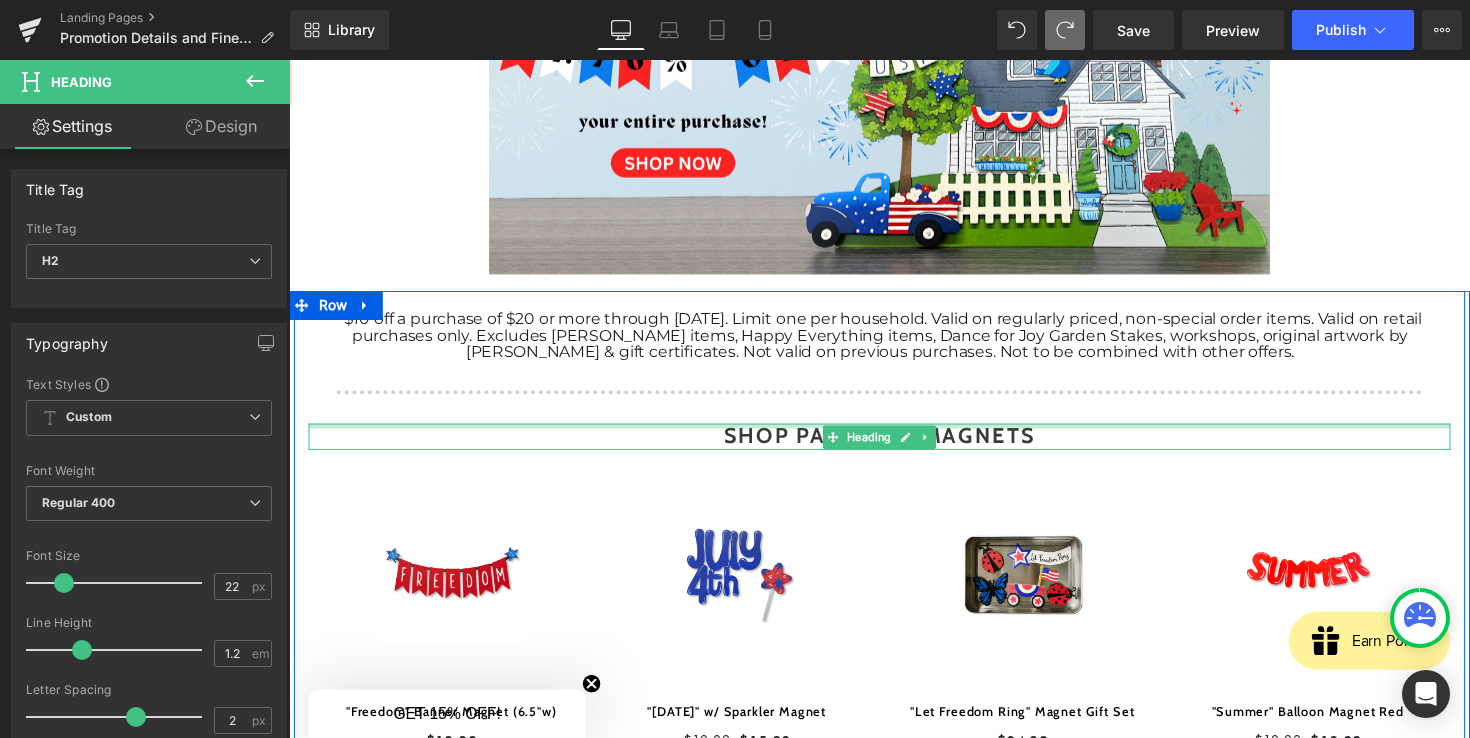 click on "Shop Patriotic MAgnets" at bounding box center (894, 444) 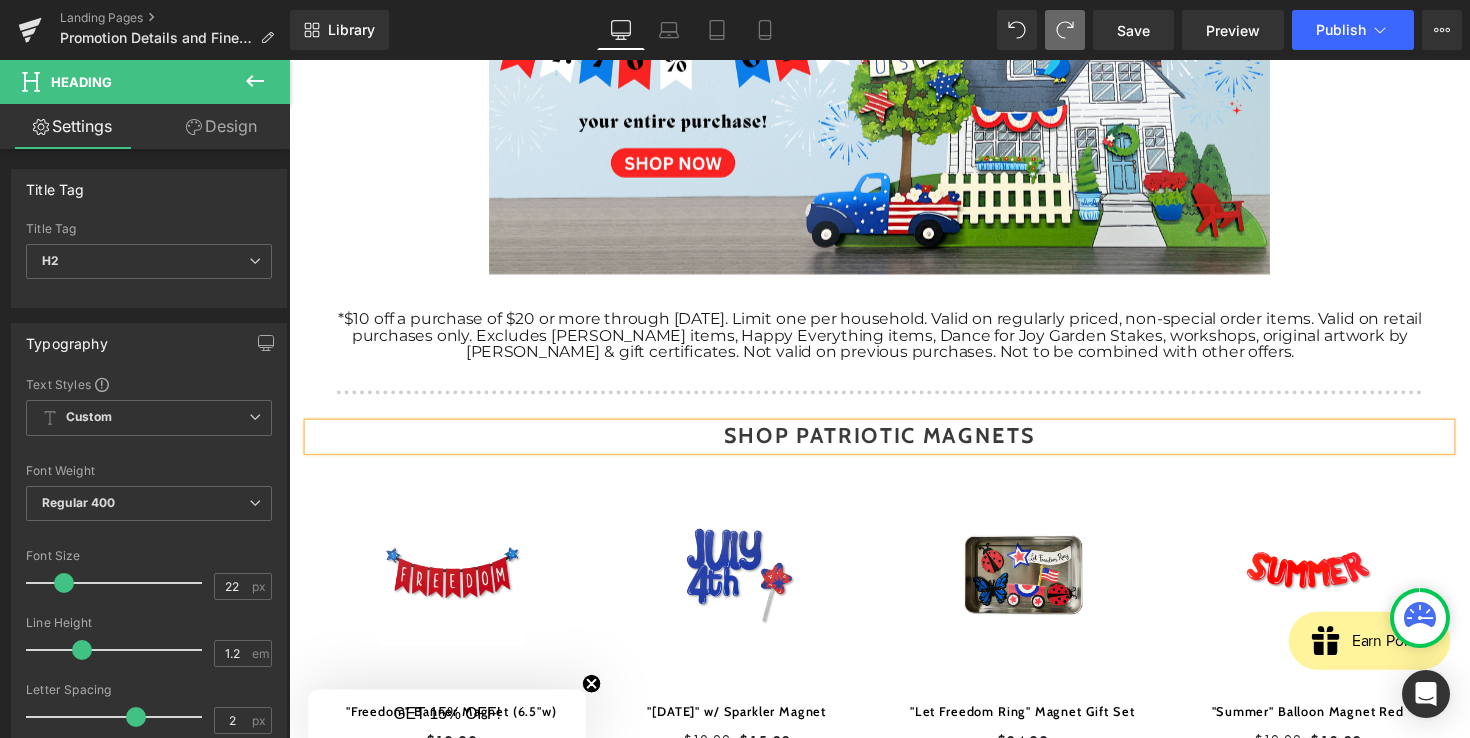 click on "Shop Patriotic MAgnets" at bounding box center (894, 444) 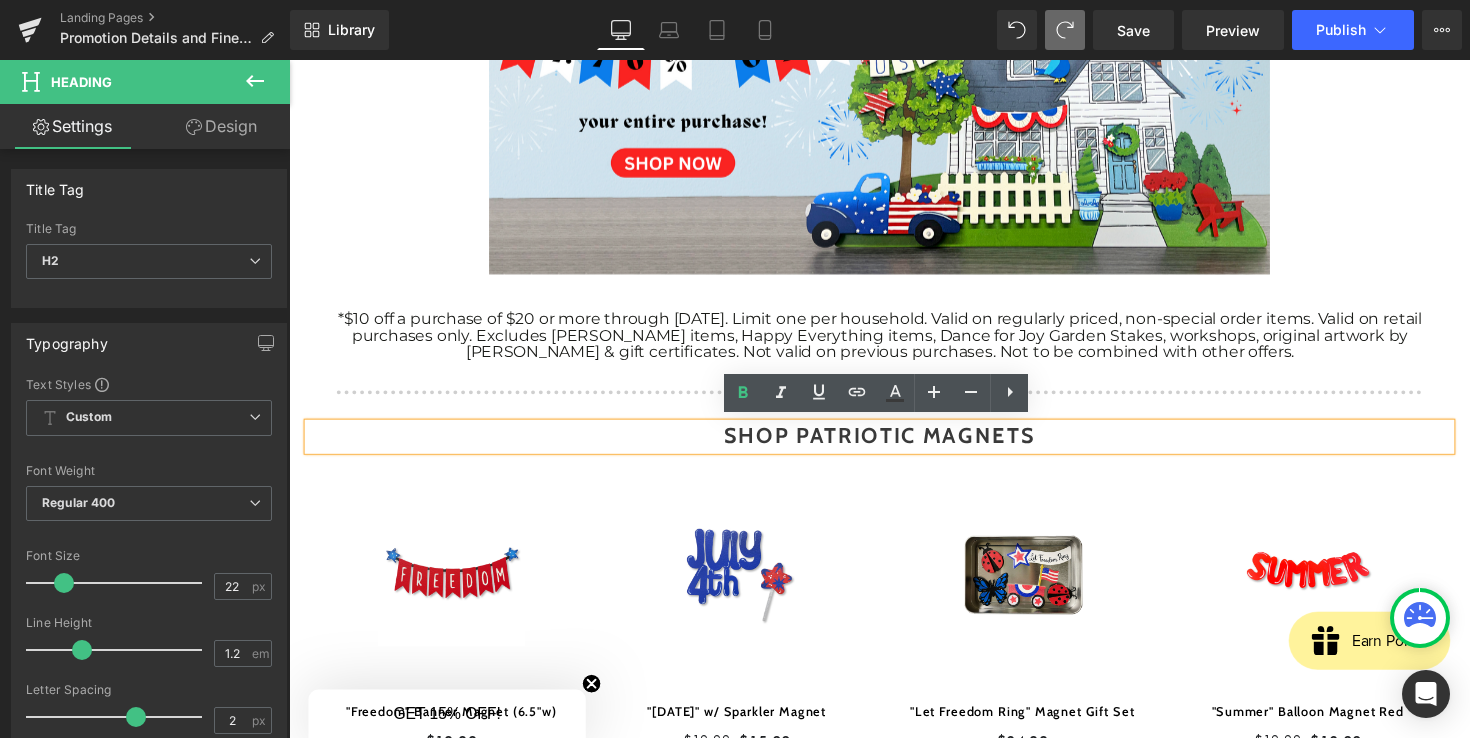type 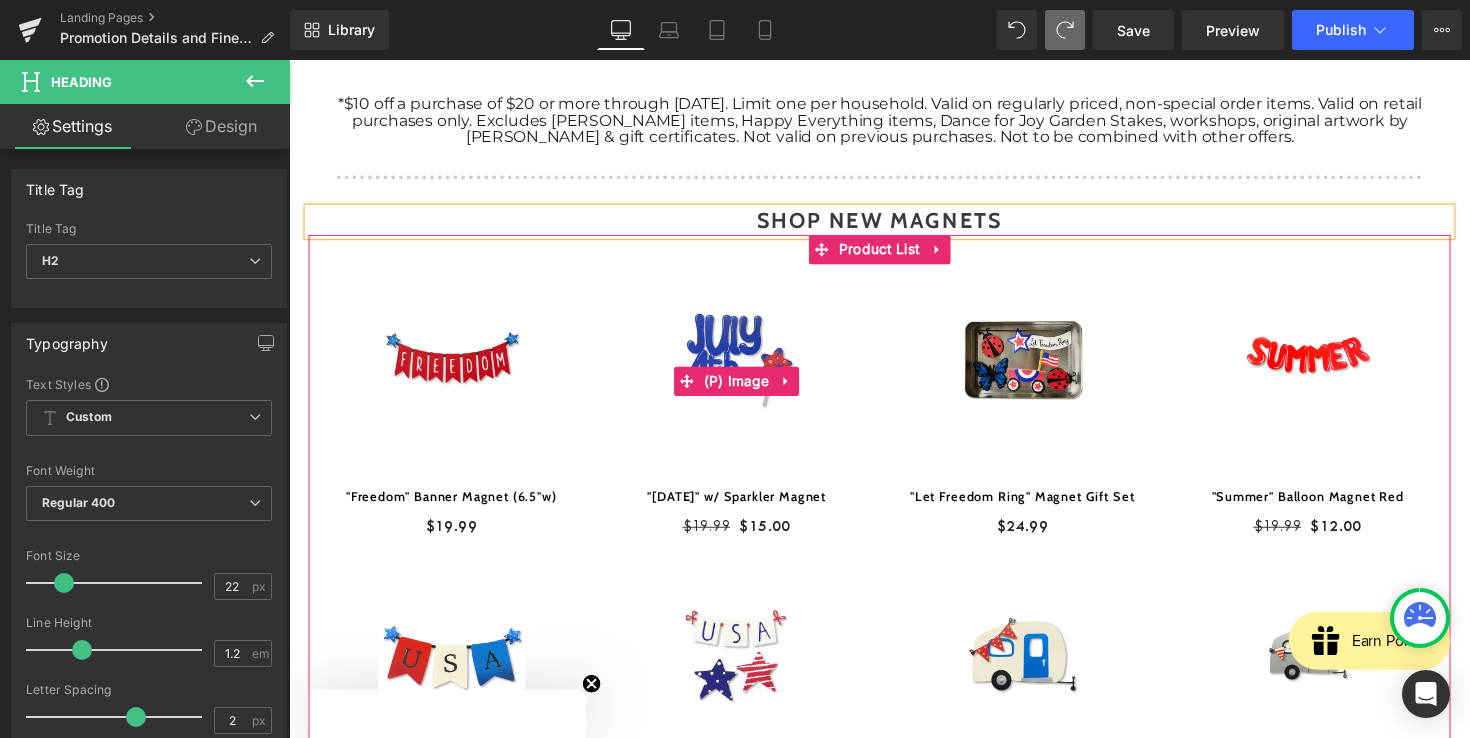 scroll, scrollTop: 451, scrollLeft: 0, axis: vertical 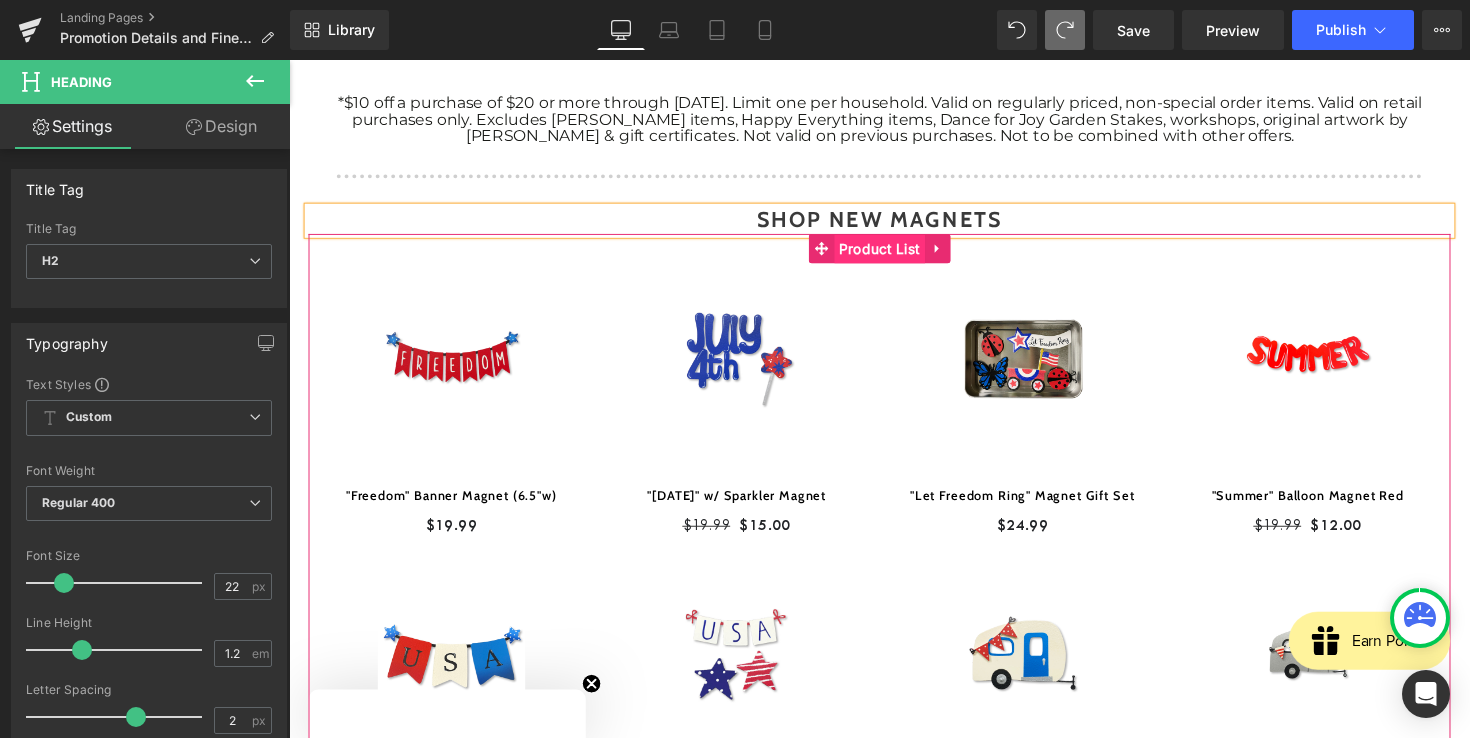 click on "Product List" at bounding box center (894, 254) 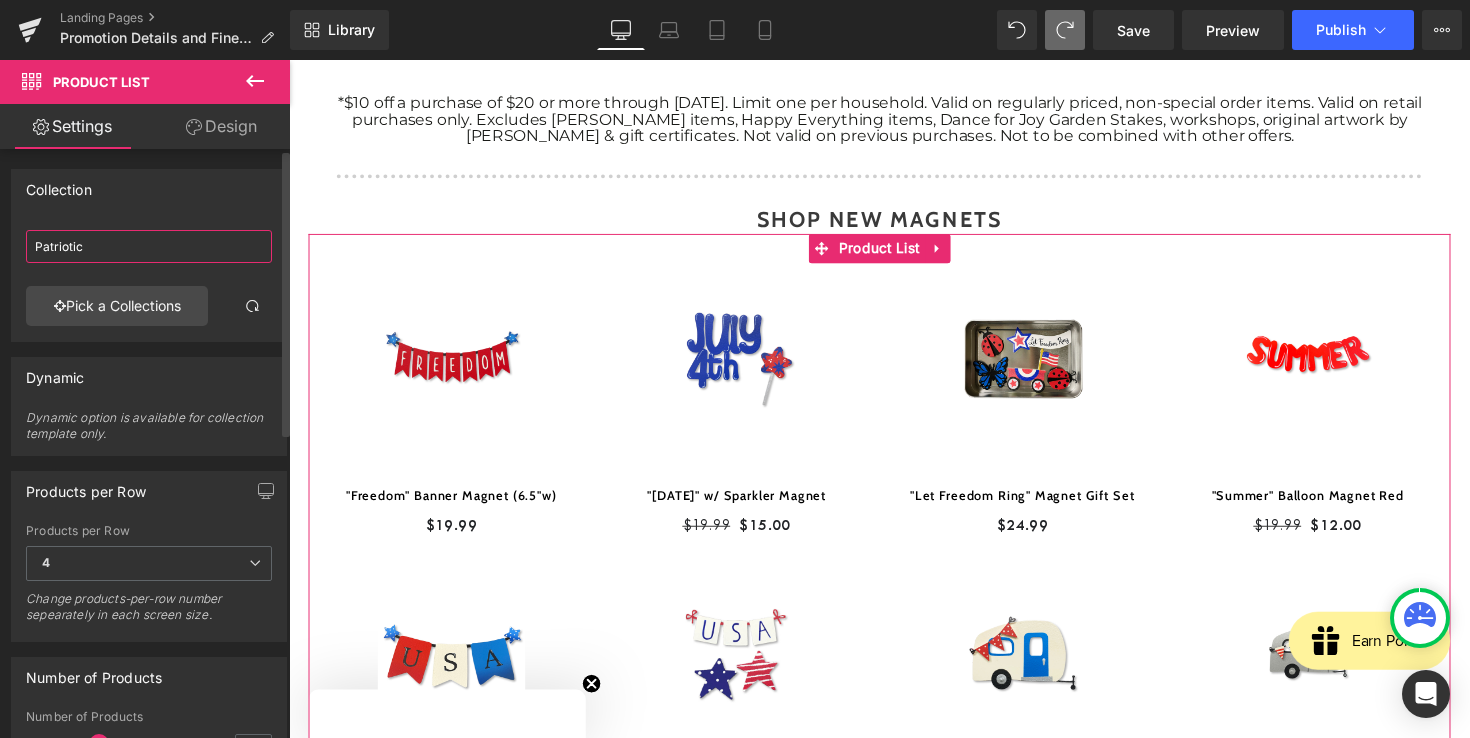 click on "Patriotic" at bounding box center [149, 246] 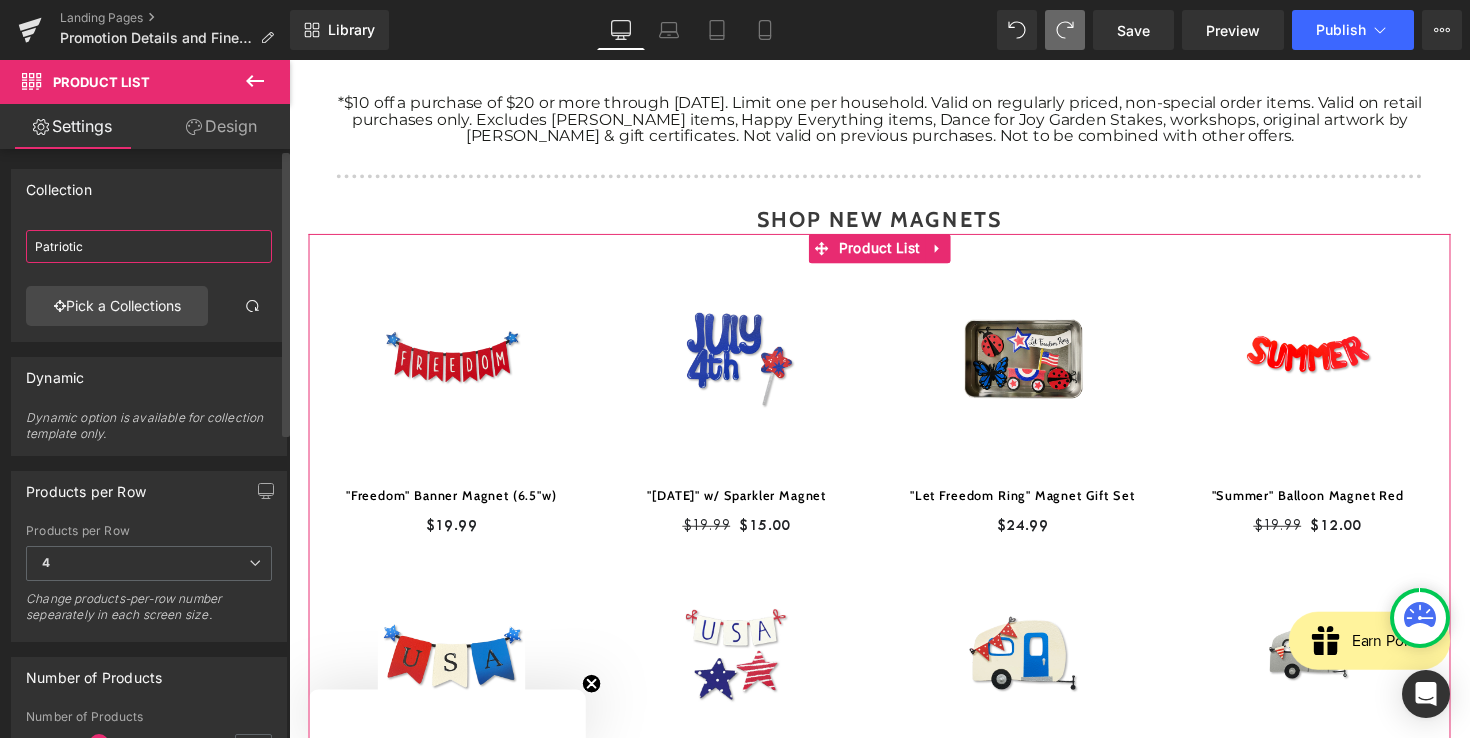 click on "Patriotic" at bounding box center (149, 246) 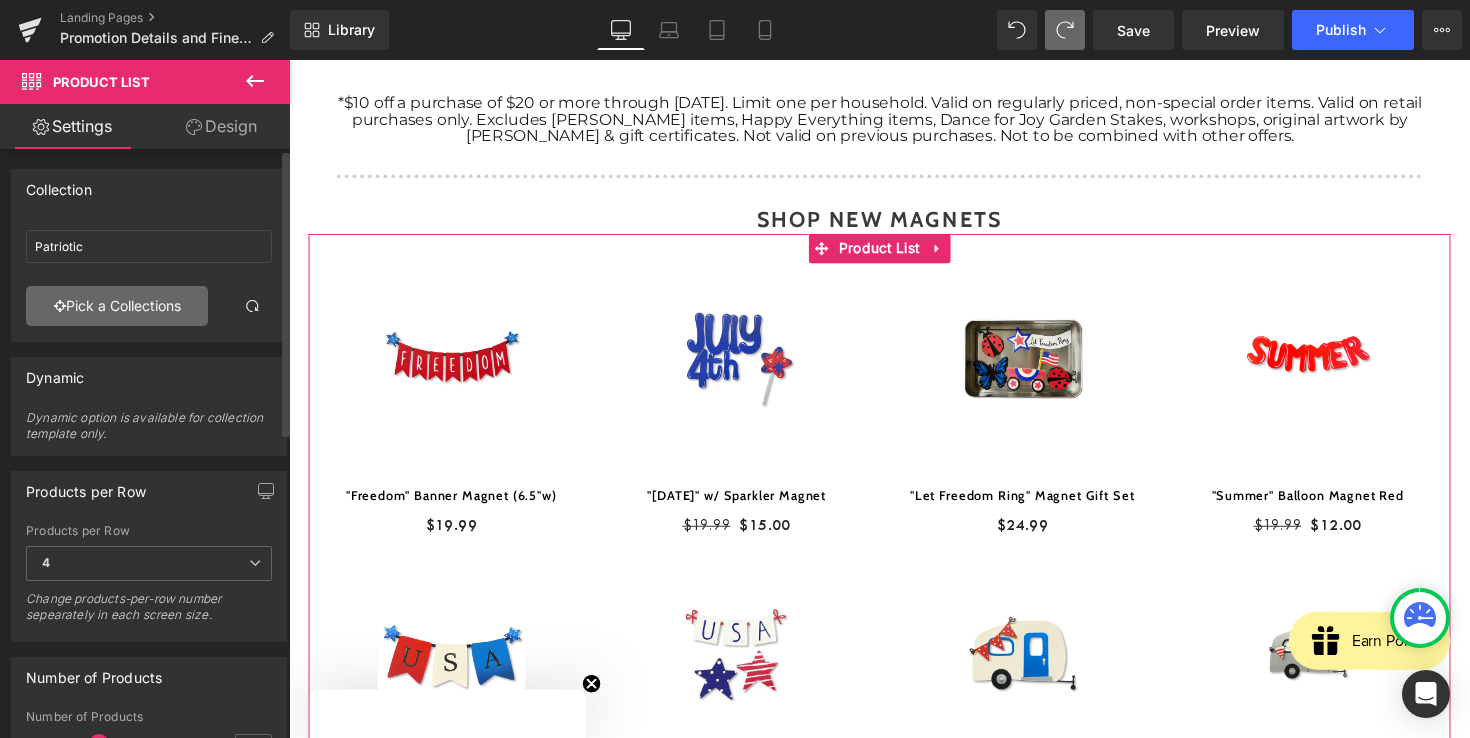 click on "Pick a Collections" at bounding box center (117, 306) 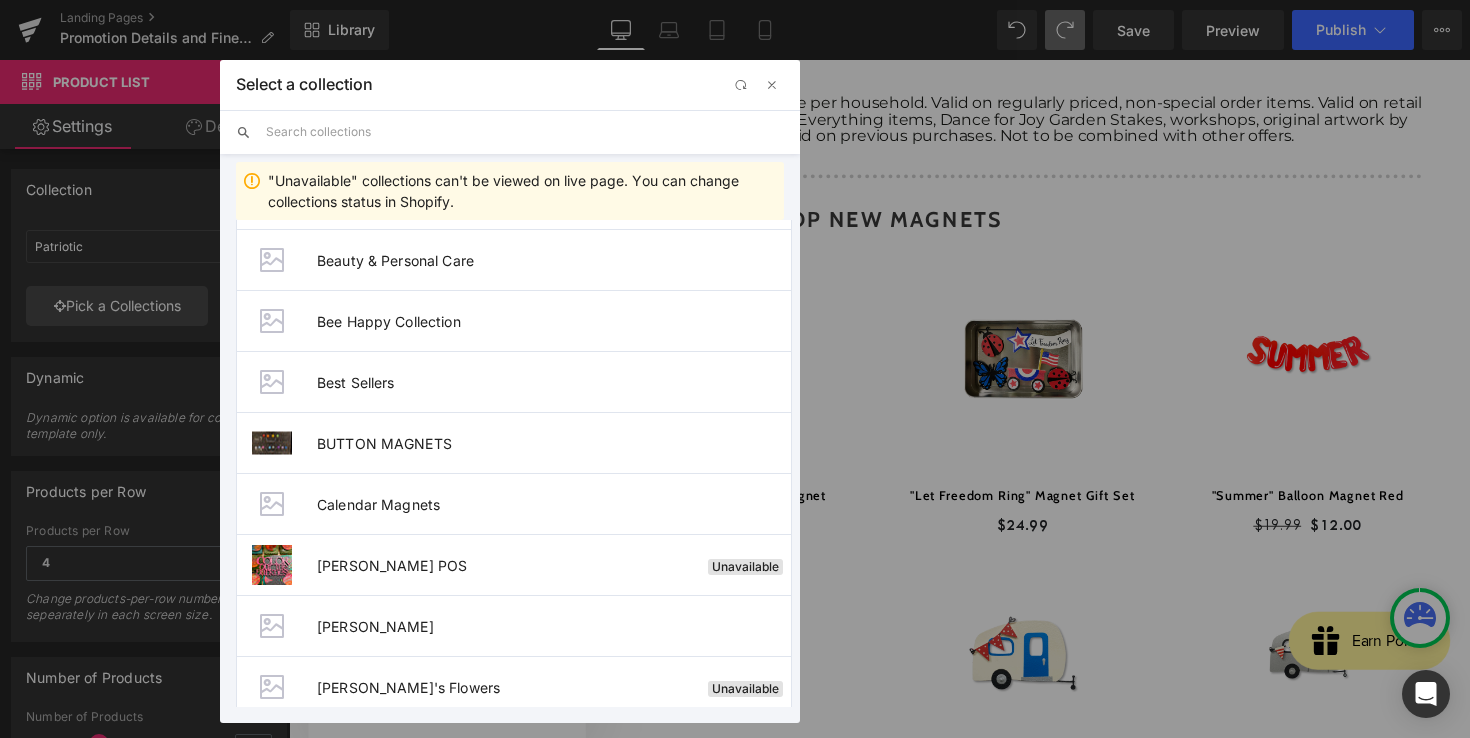 scroll, scrollTop: 0, scrollLeft: 0, axis: both 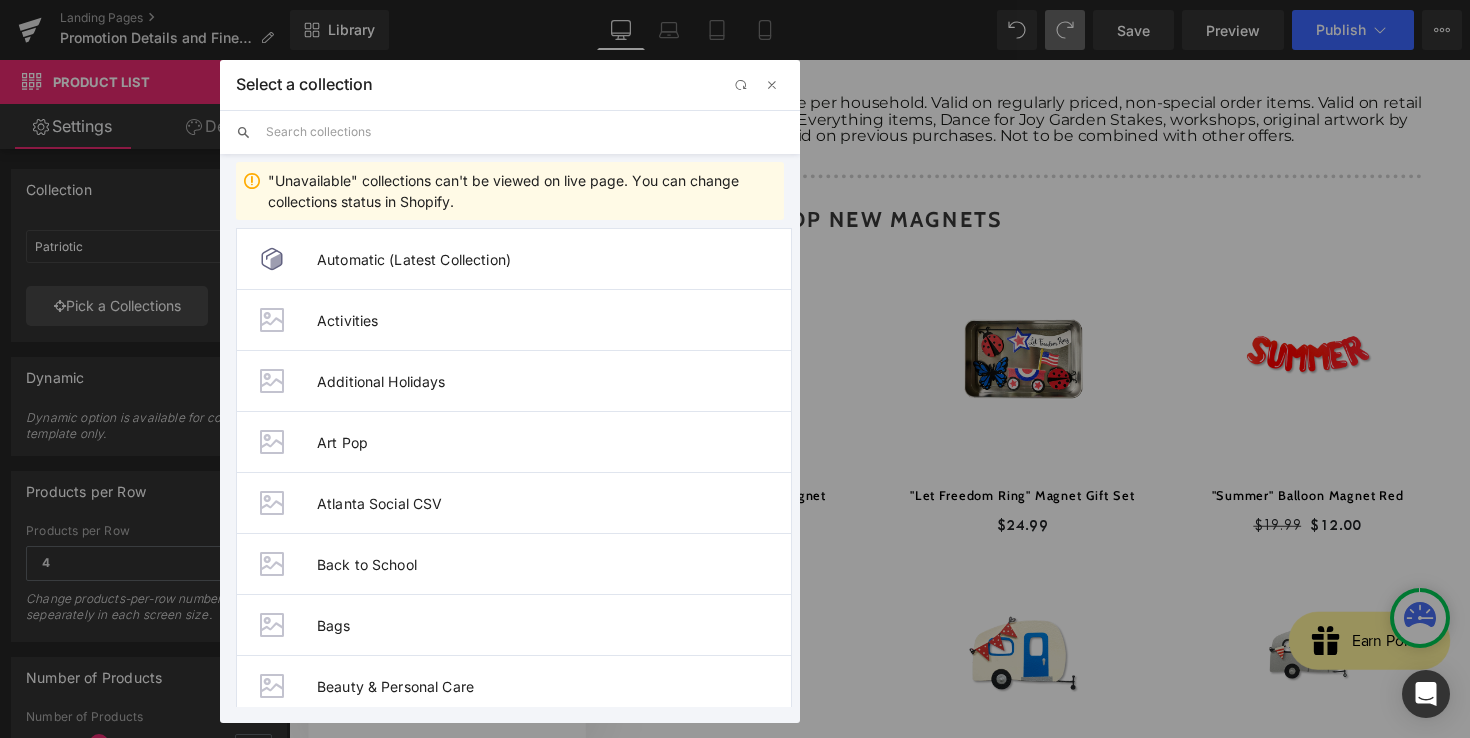 click at bounding box center [525, 132] 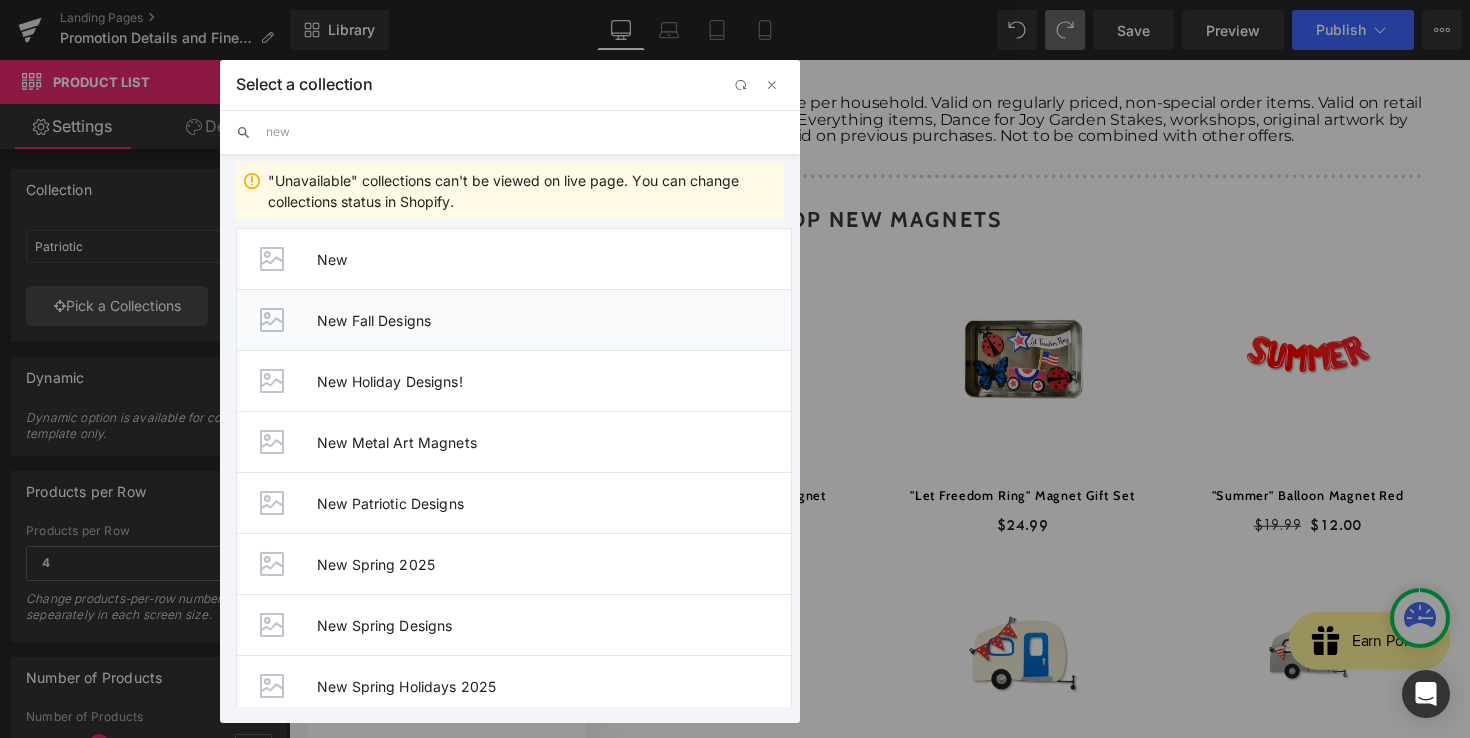 type on "new" 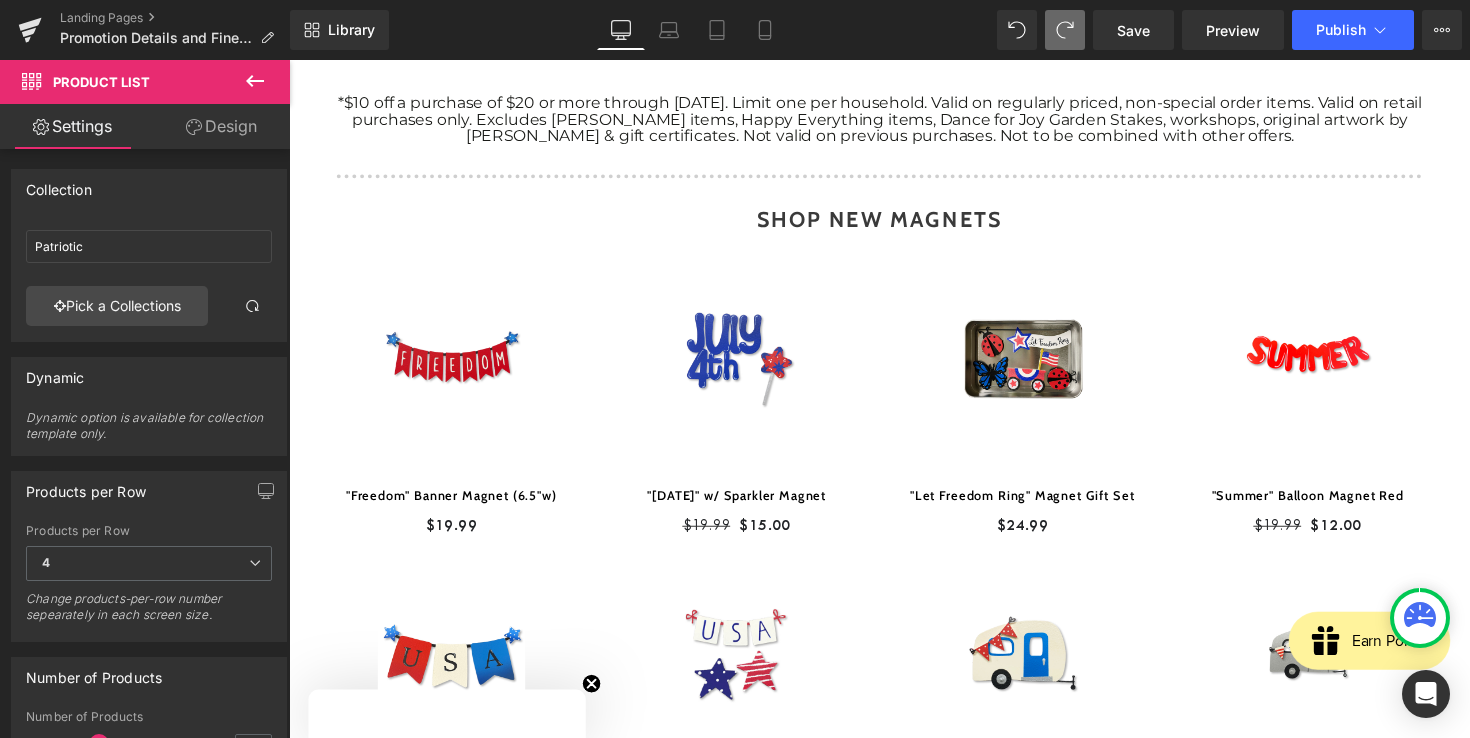 type on "New Fall Designs" 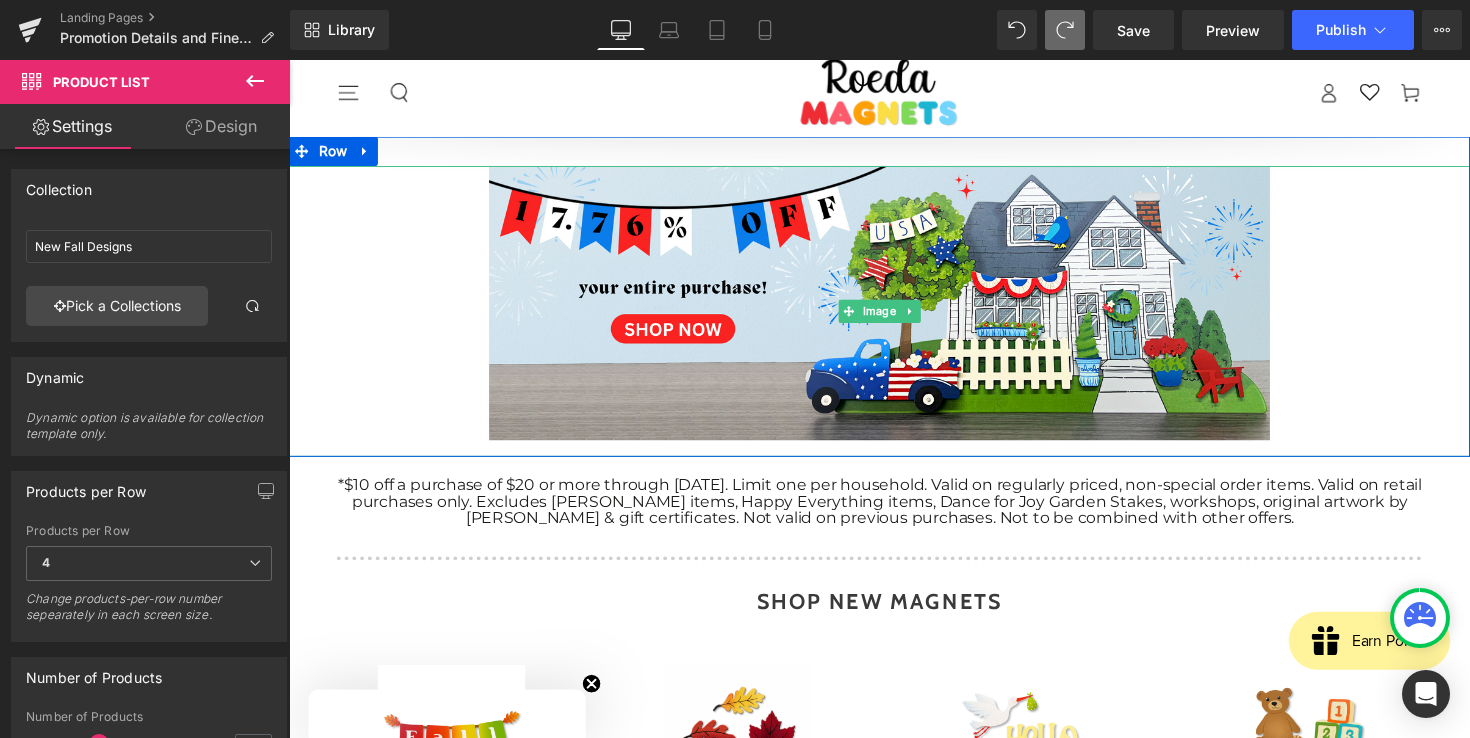 scroll, scrollTop: 0, scrollLeft: 0, axis: both 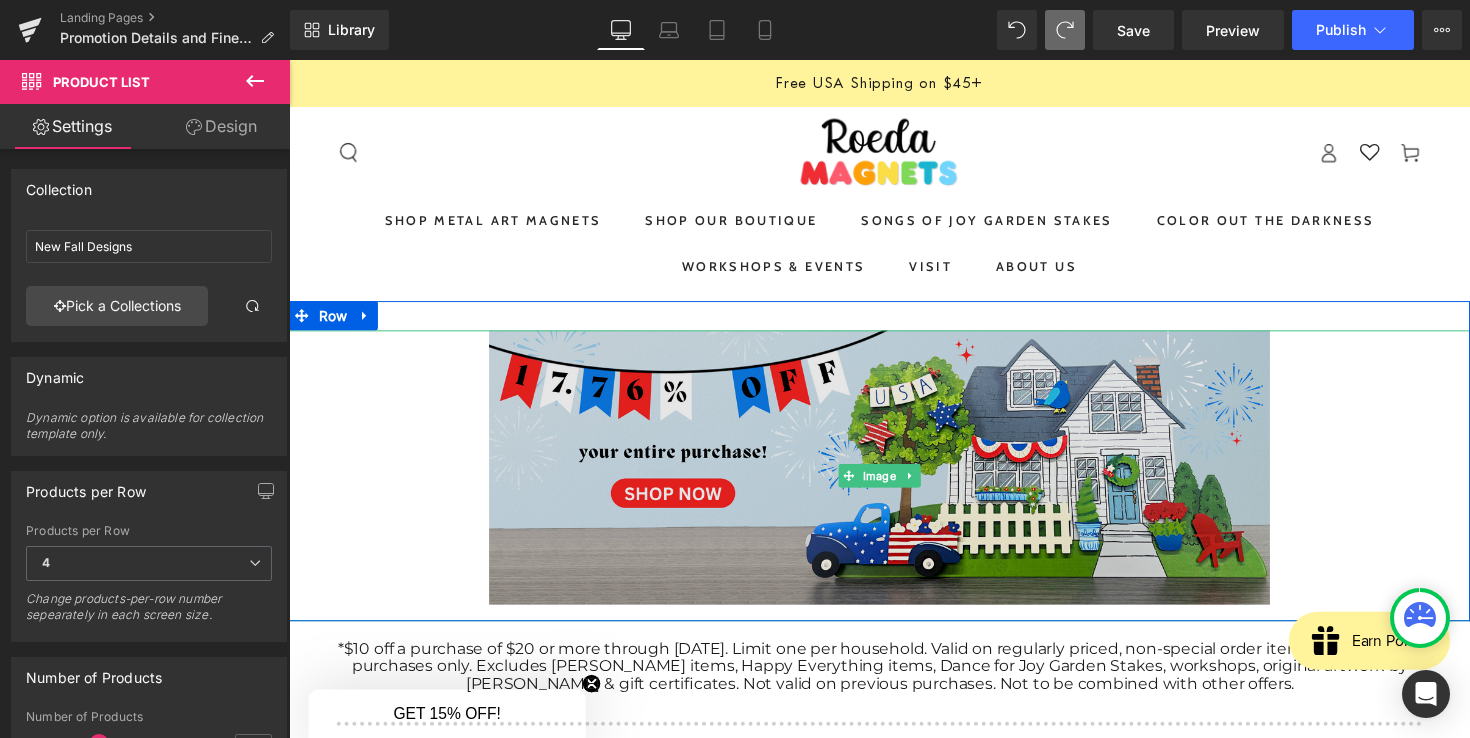 click at bounding box center [894, 486] 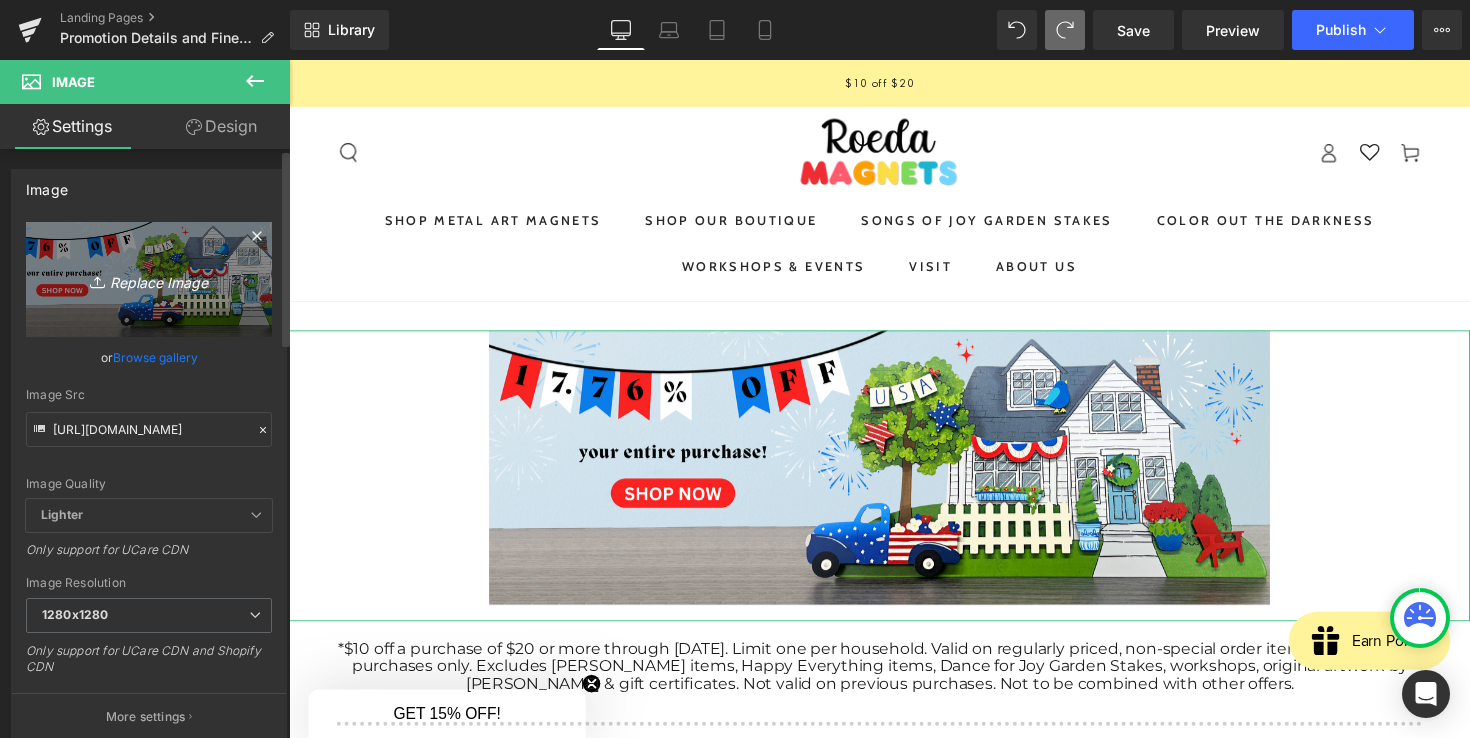 click on "Replace Image" at bounding box center (149, 279) 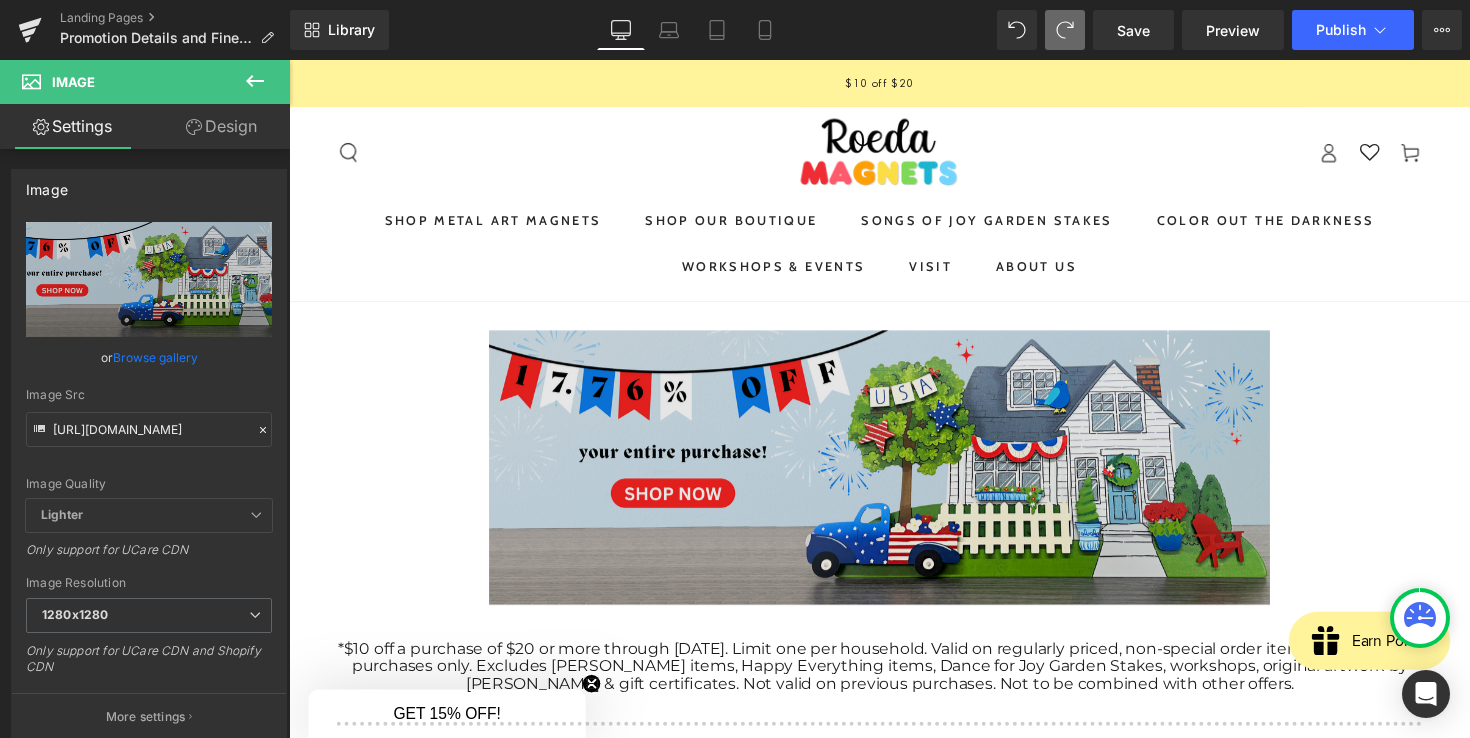 type on "C:\fakepath\unnamed.png" 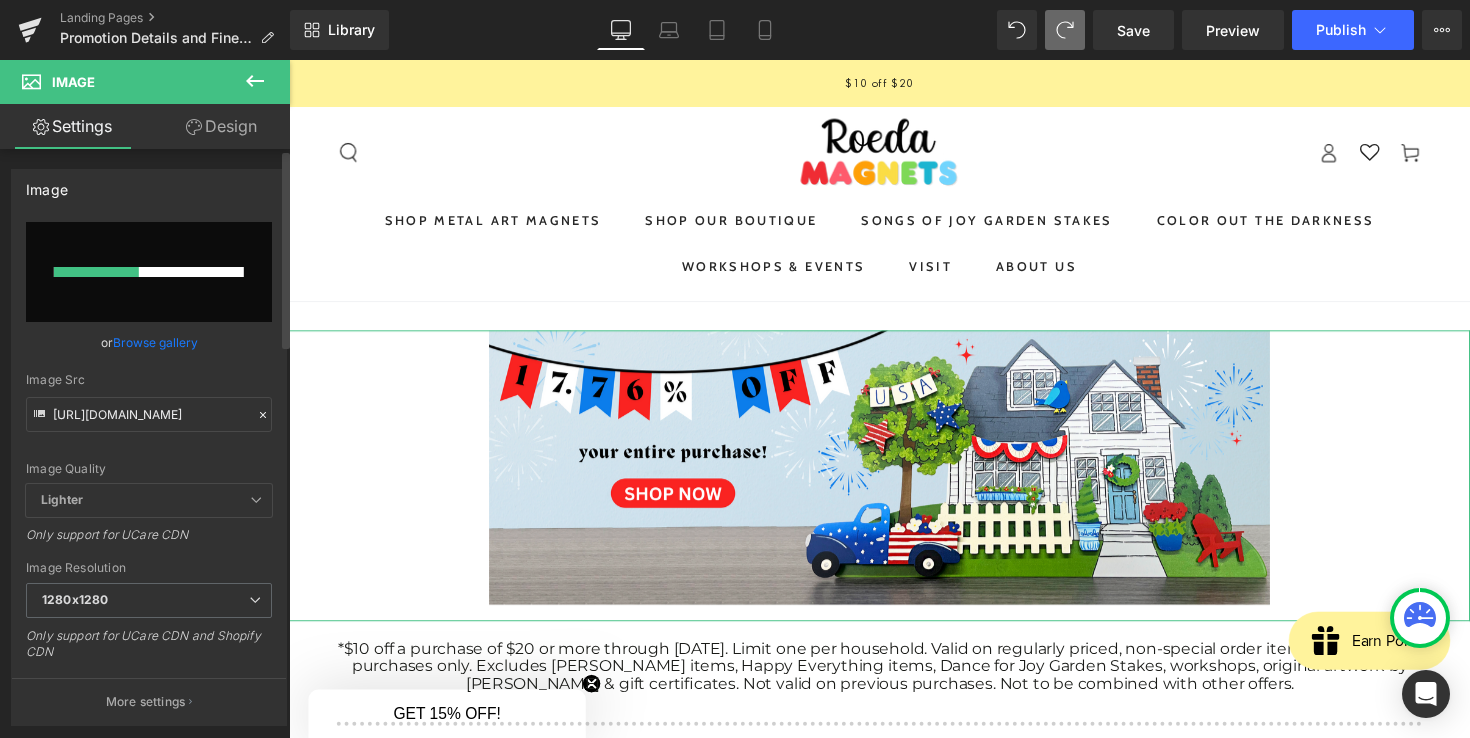 type 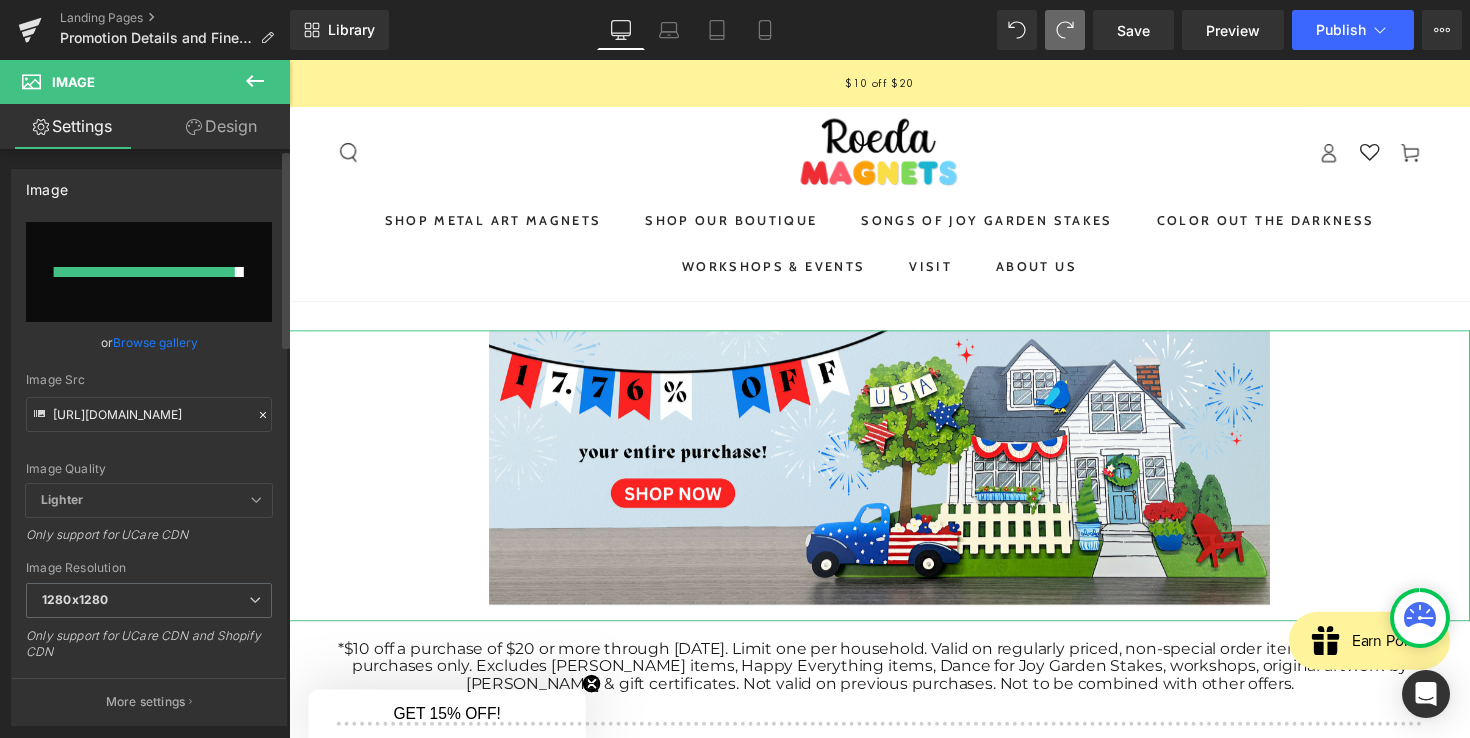 click at bounding box center [149, 272] 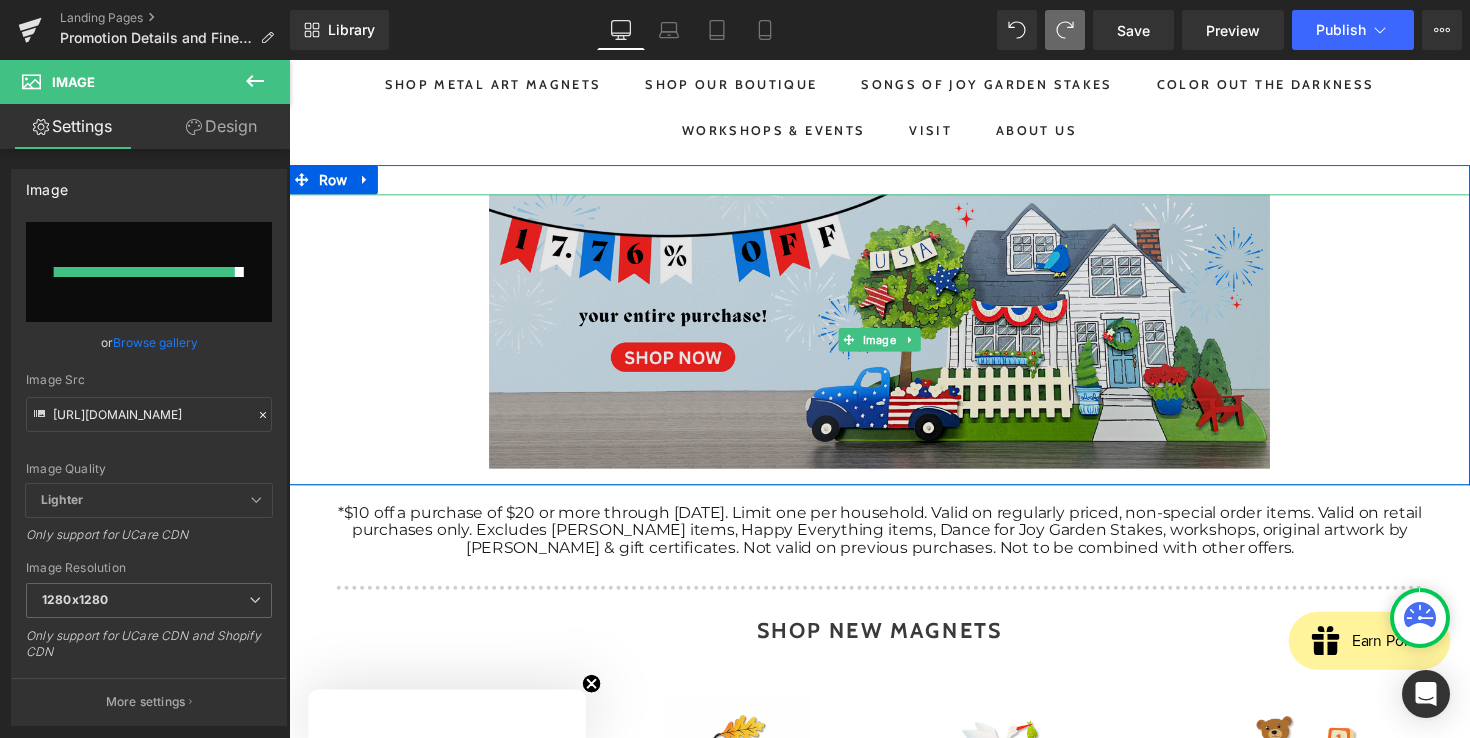 scroll, scrollTop: 198, scrollLeft: 0, axis: vertical 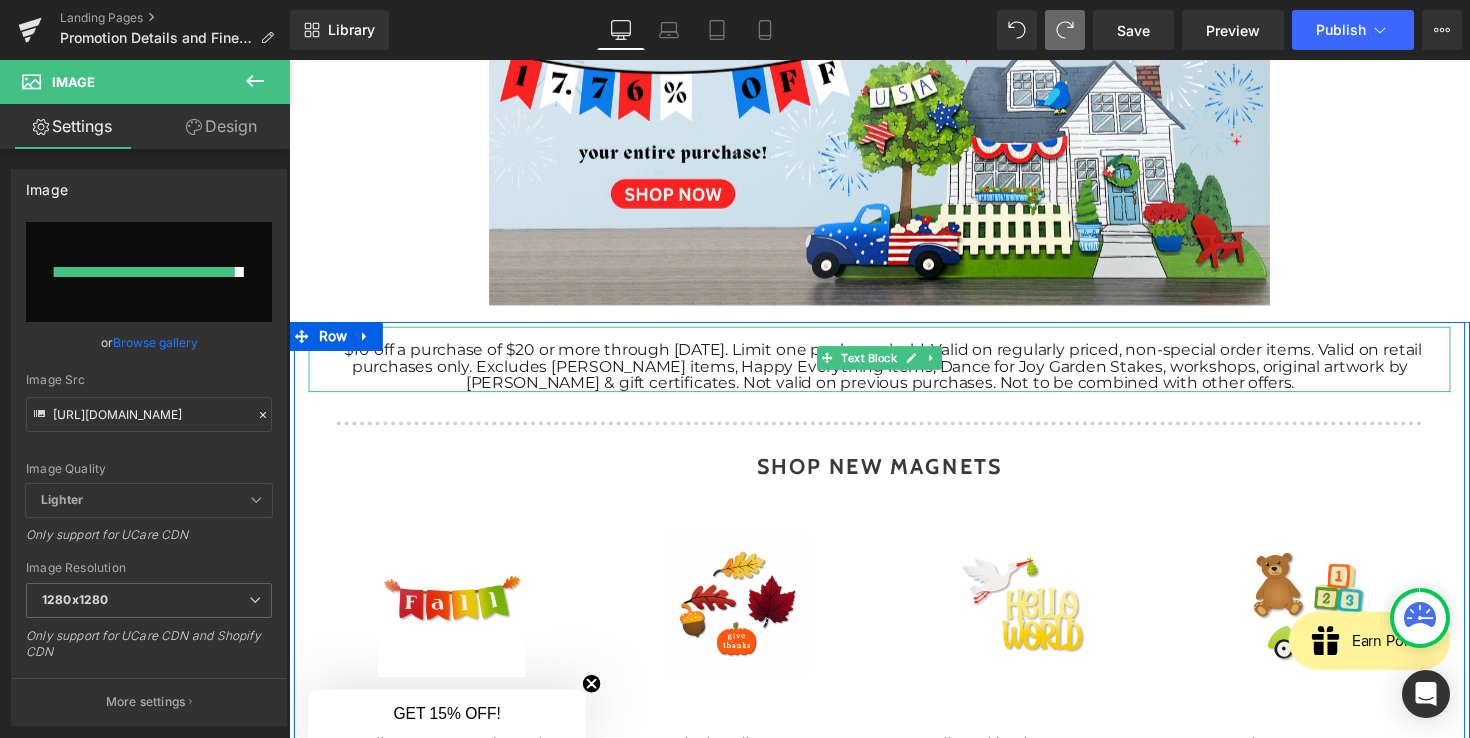 click on "*$10 off a purchase of $20 or more through [DATE].  Limit one per household. Valid on regularly priced, non-special order items. Valid on retail purchases only. Excludes [PERSON_NAME] items, Happy Everything items, Dance for Joy Garden Stakes, workshops, original artwork by [PERSON_NAME] & gift certificates. Not valid on previous purchases. Not to be combined with other offers." at bounding box center (894, 373) 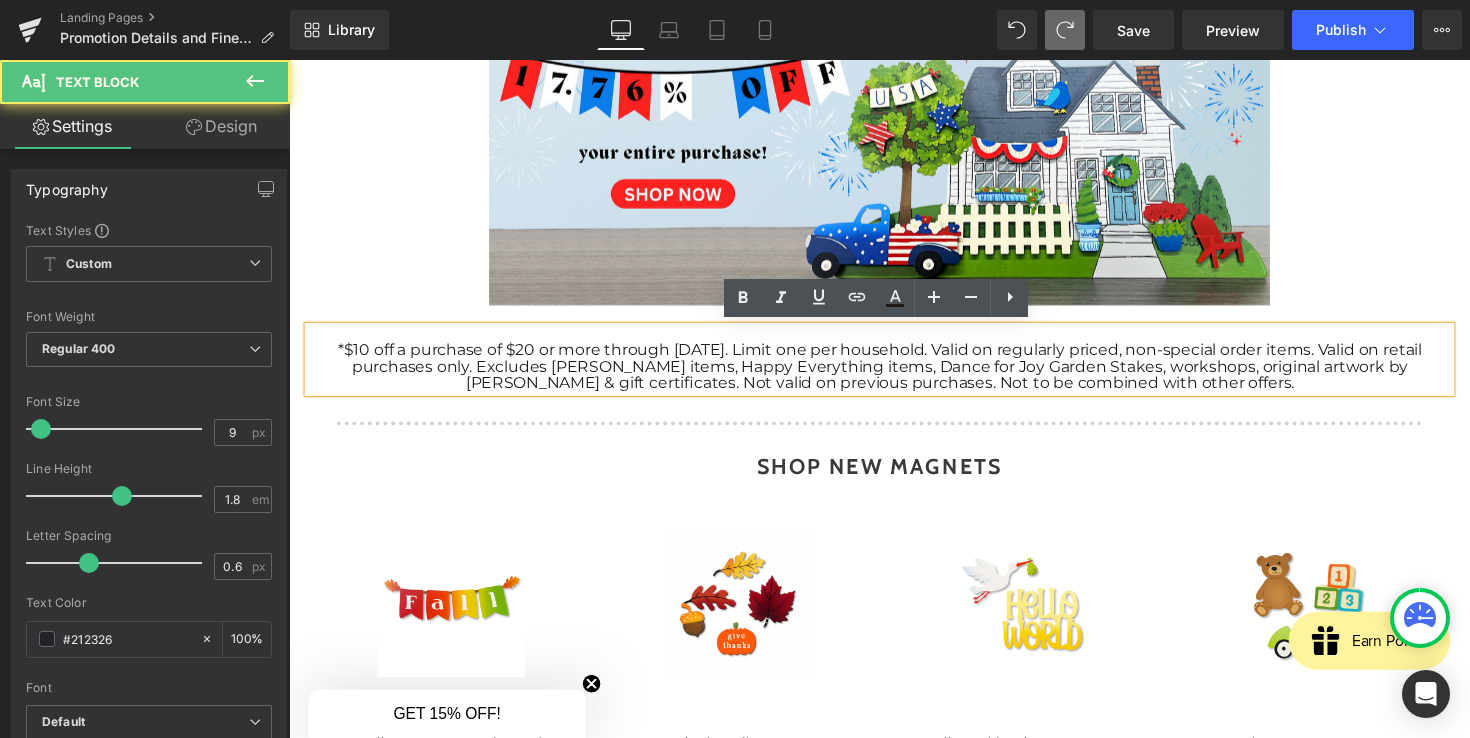 click on "*$10 off a purchase of $20 or more through [DATE].  Limit one per household. Valid on regularly priced, non-special order items. Valid on retail purchases only. Excludes [PERSON_NAME] items, Happy Everything items, Dance for Joy Garden Stakes, workshops, original artwork by [PERSON_NAME] & gift certificates. Not valid on previous purchases. Not to be combined with other offers." at bounding box center (894, 373) 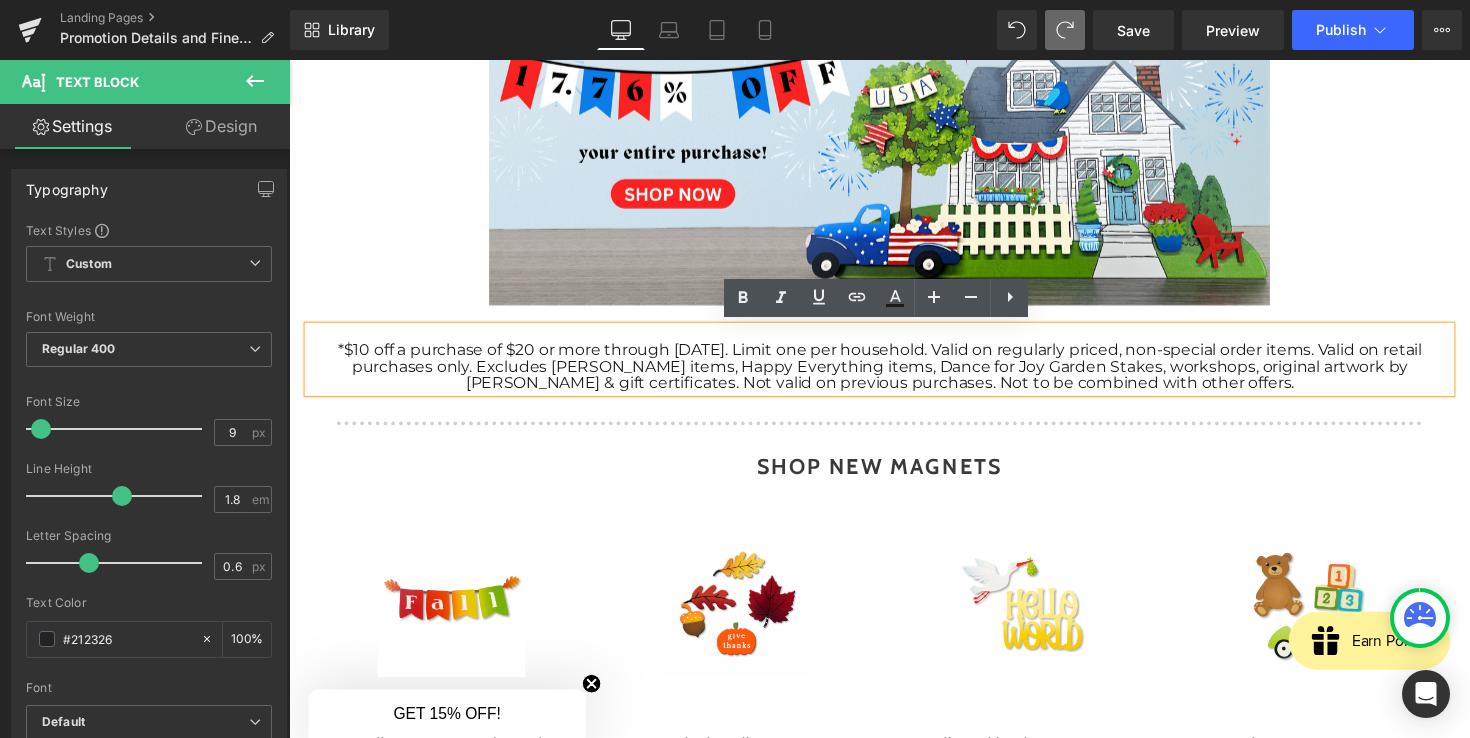 click on "*$10 off a purchase of $20 or more through [DATE].  Limit one per household. Valid on regularly priced, non-special order items. Valid on retail purchases only. Excludes [PERSON_NAME] items, Happy Everything items, Dance for Joy Garden Stakes, workshops, original artwork by [PERSON_NAME] & gift certificates. Not valid on previous purchases. Not to be combined with other offers." at bounding box center [894, 373] 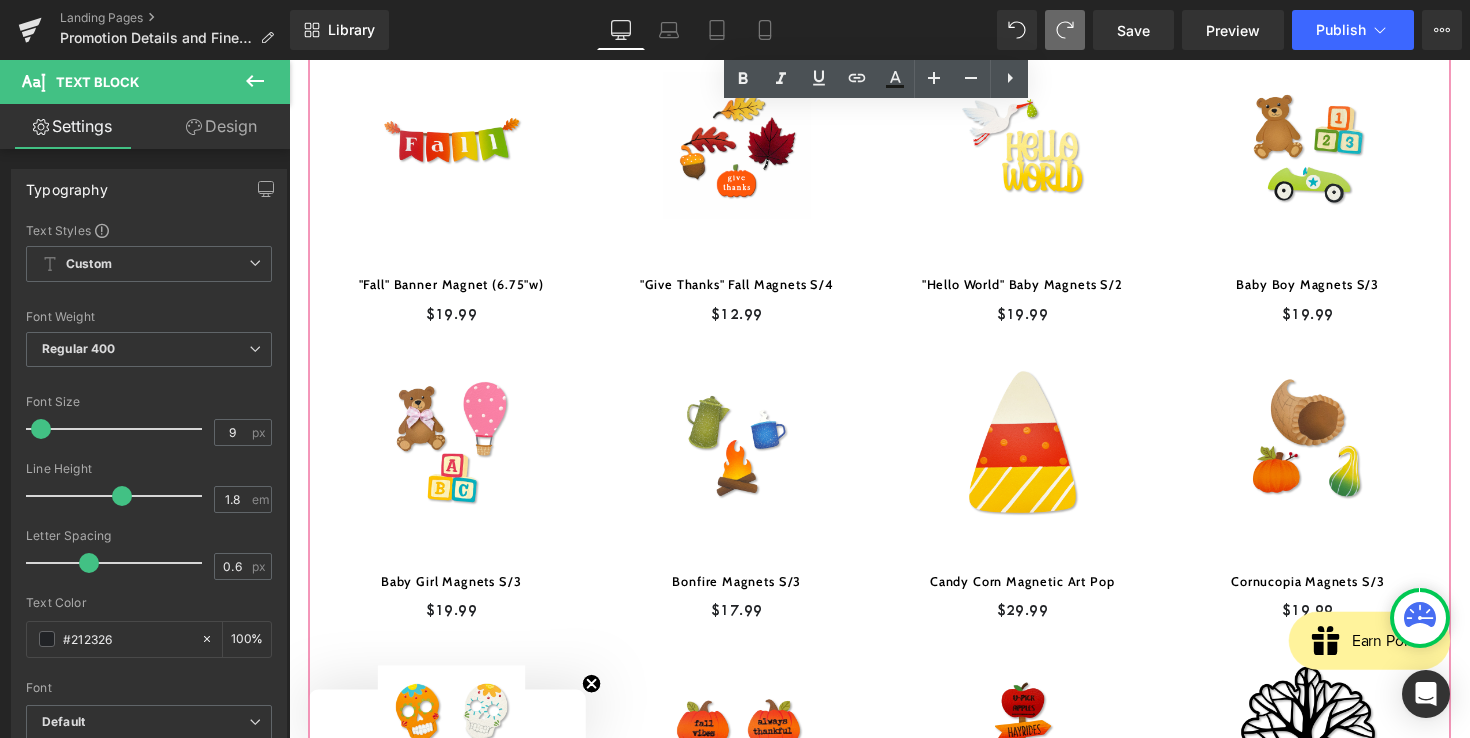 scroll, scrollTop: 0, scrollLeft: 0, axis: both 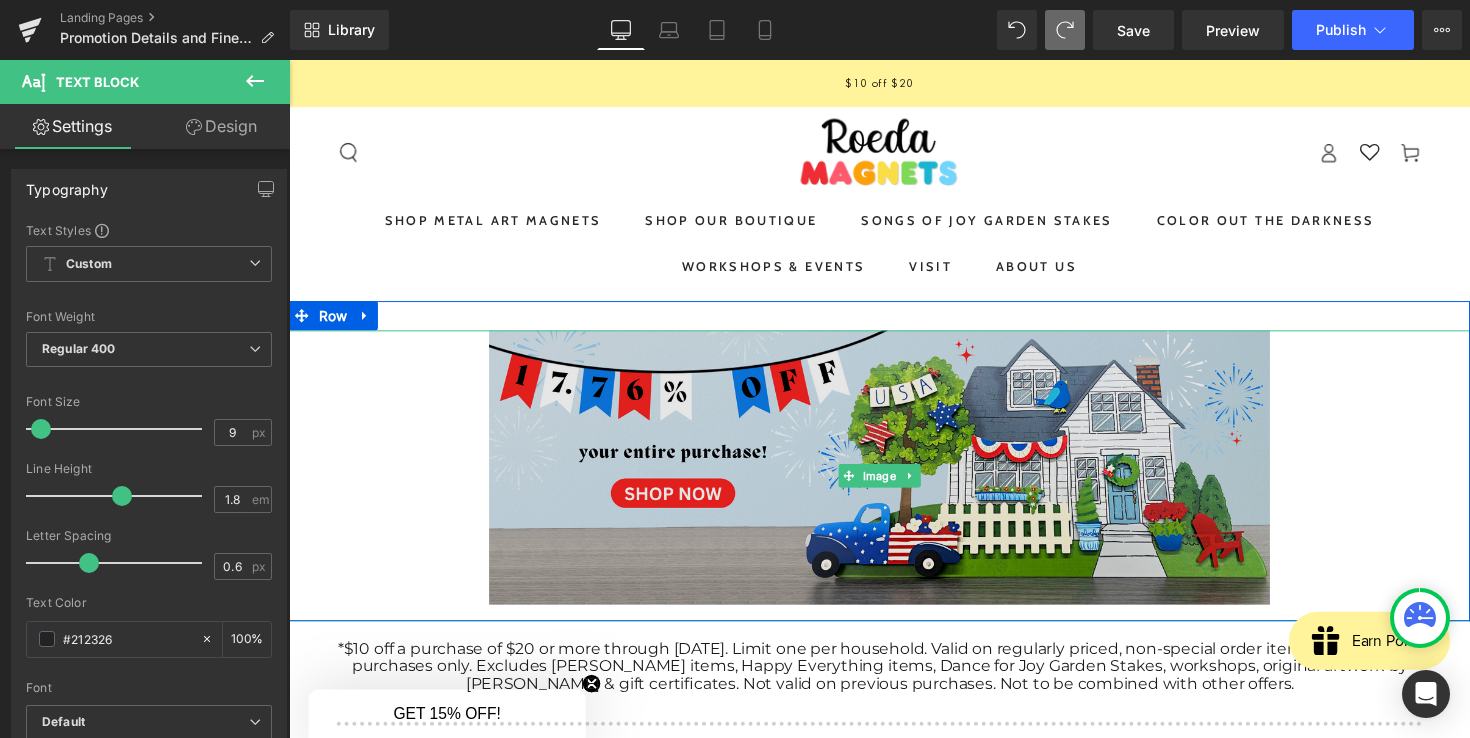 click at bounding box center (894, 486) 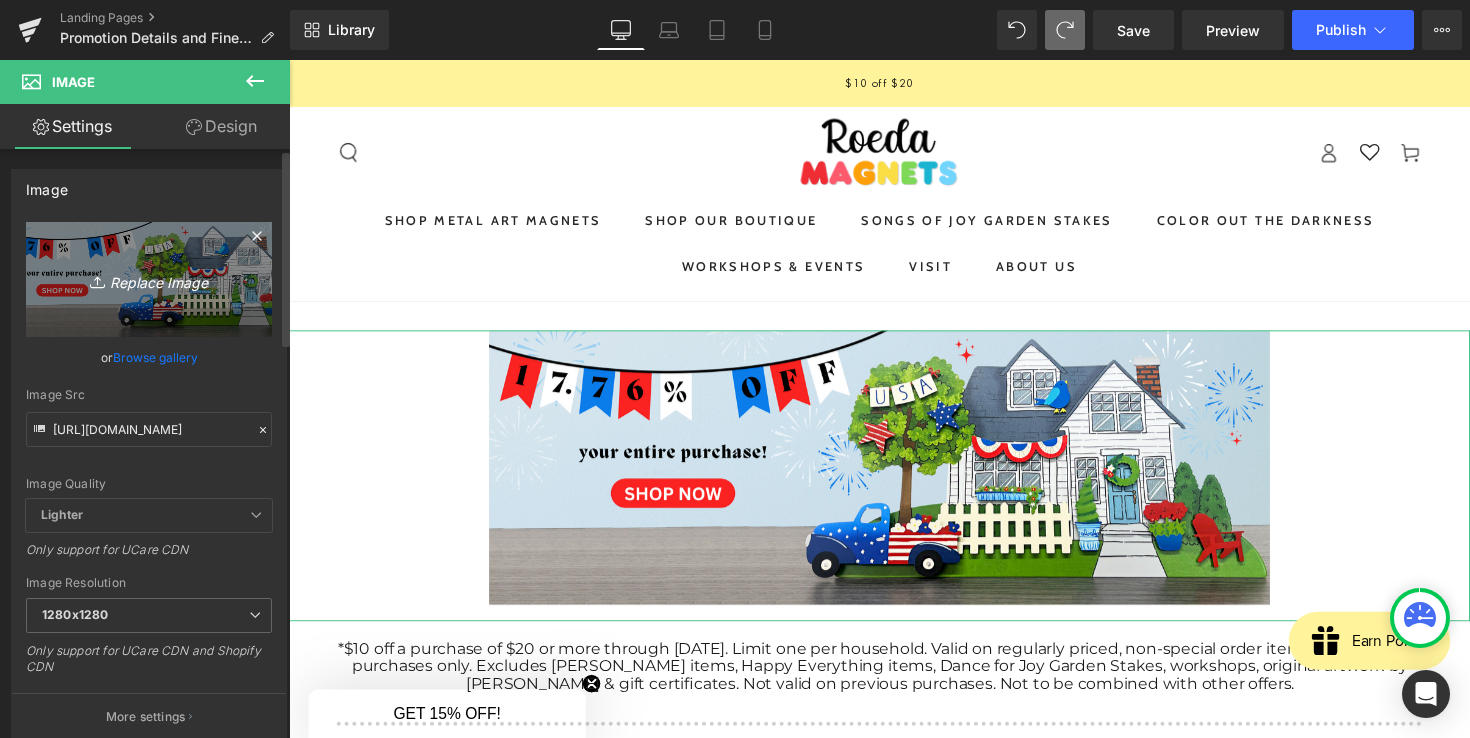click on "Replace Image" at bounding box center [149, 279] 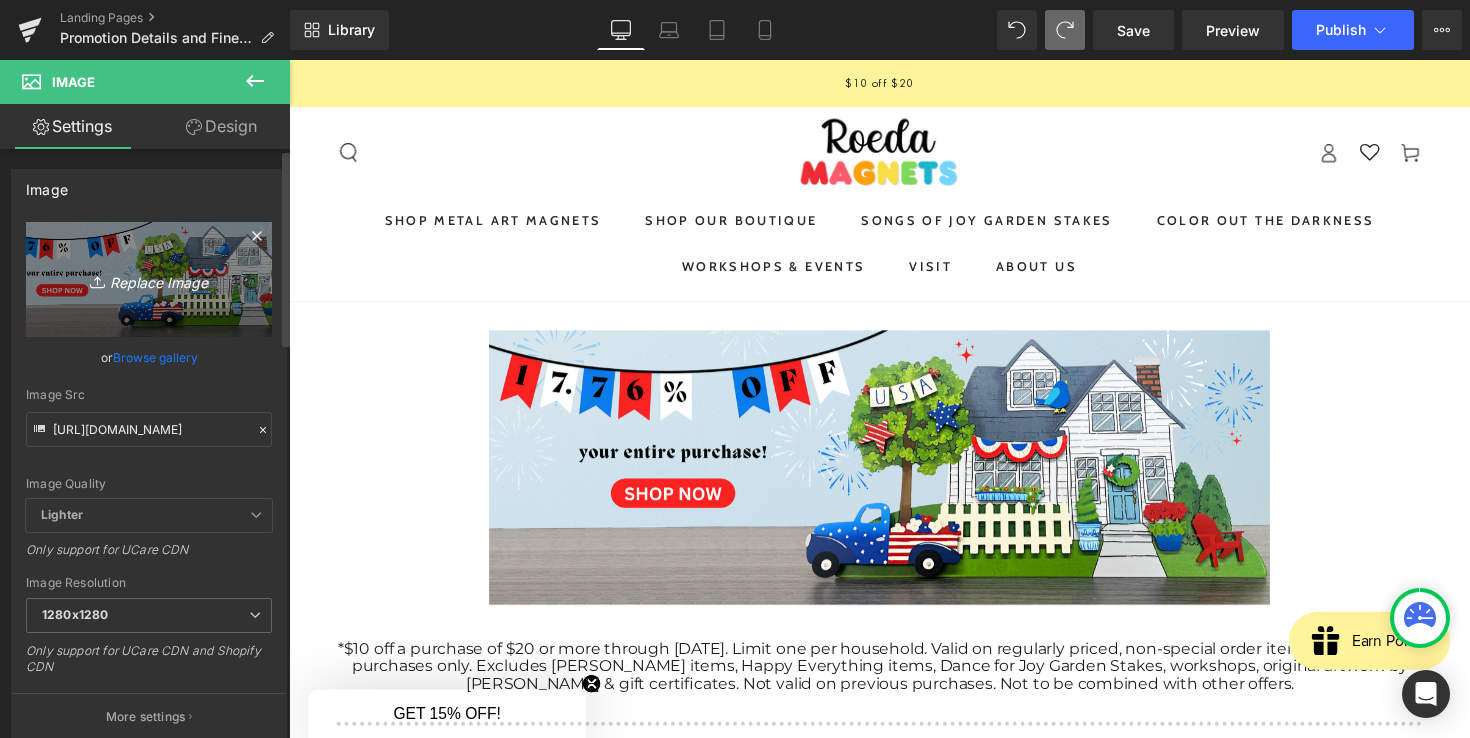 type on "C:\fakepath\unnamed.png" 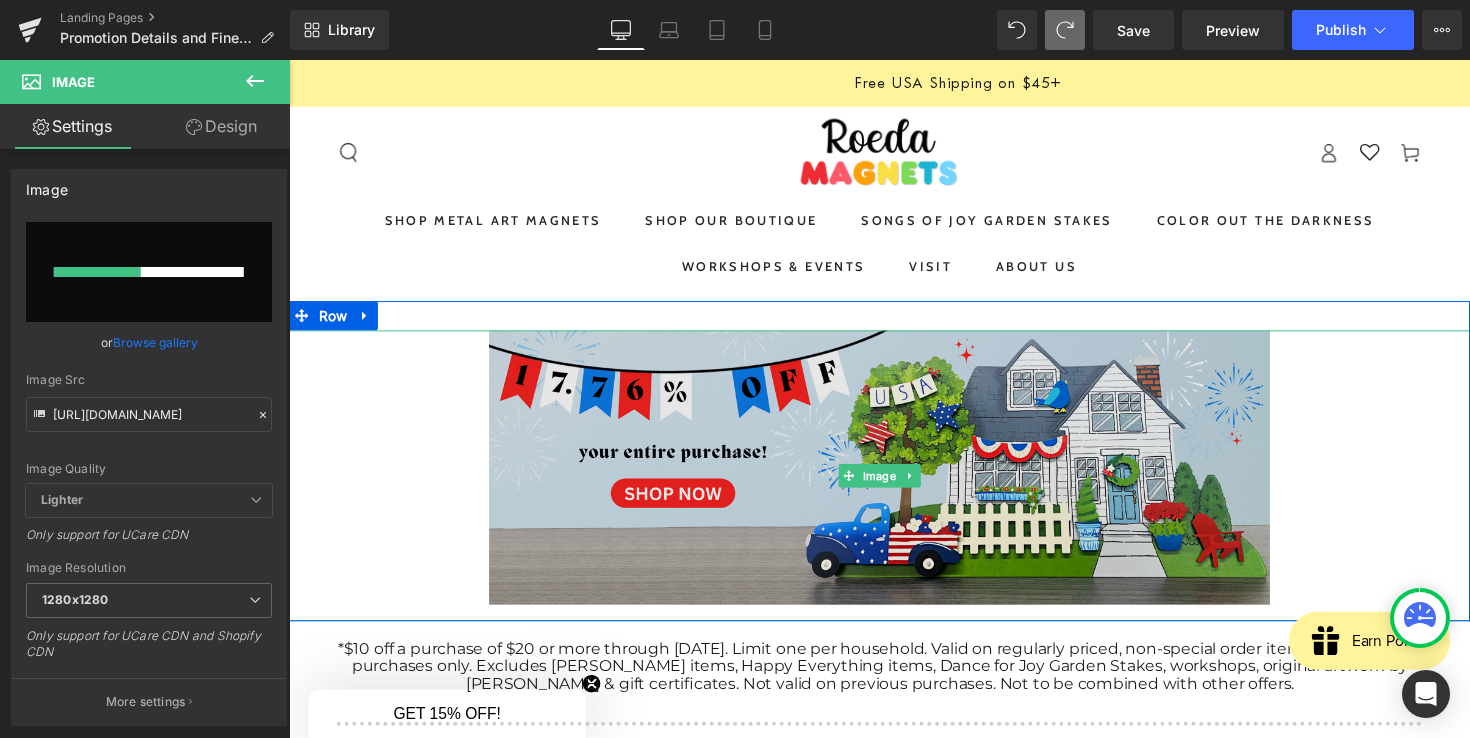 type 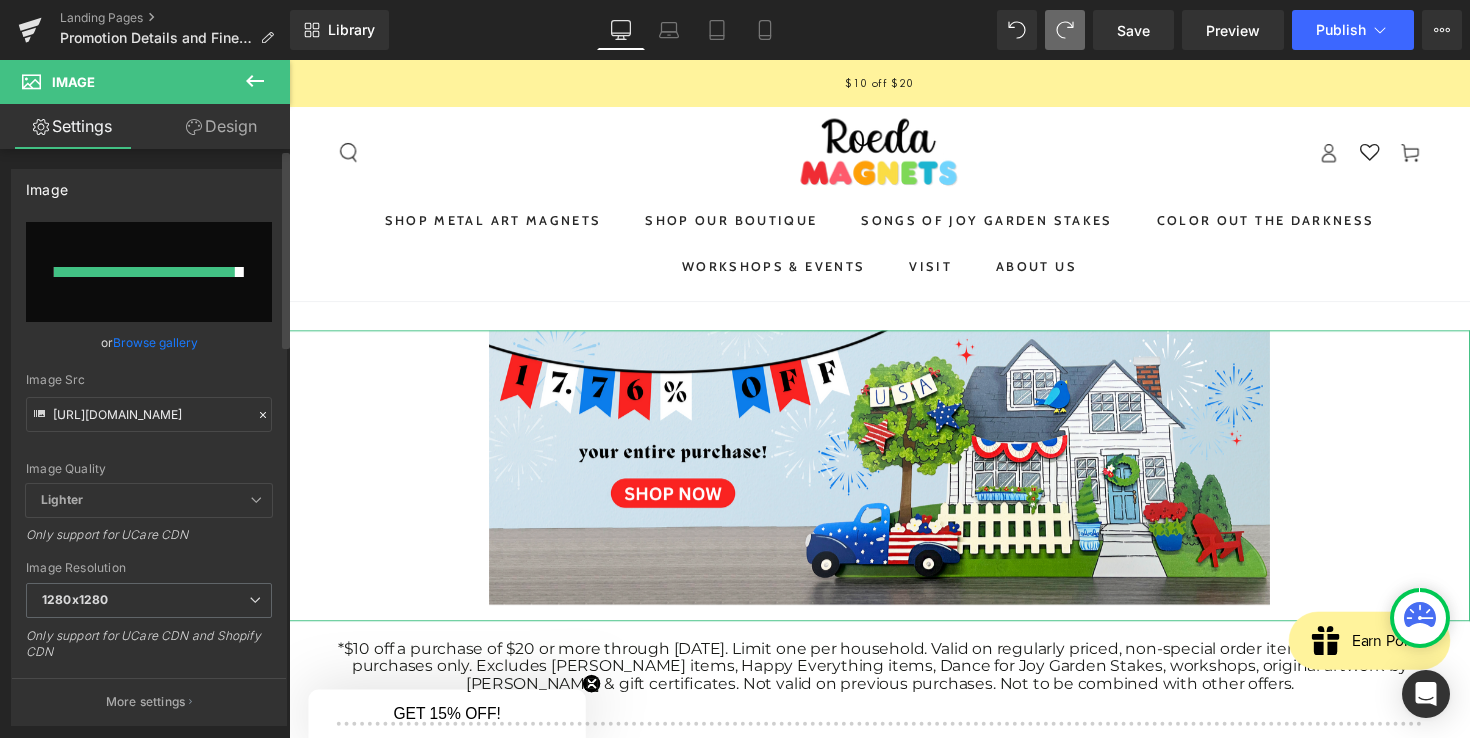 click at bounding box center [144, 272] 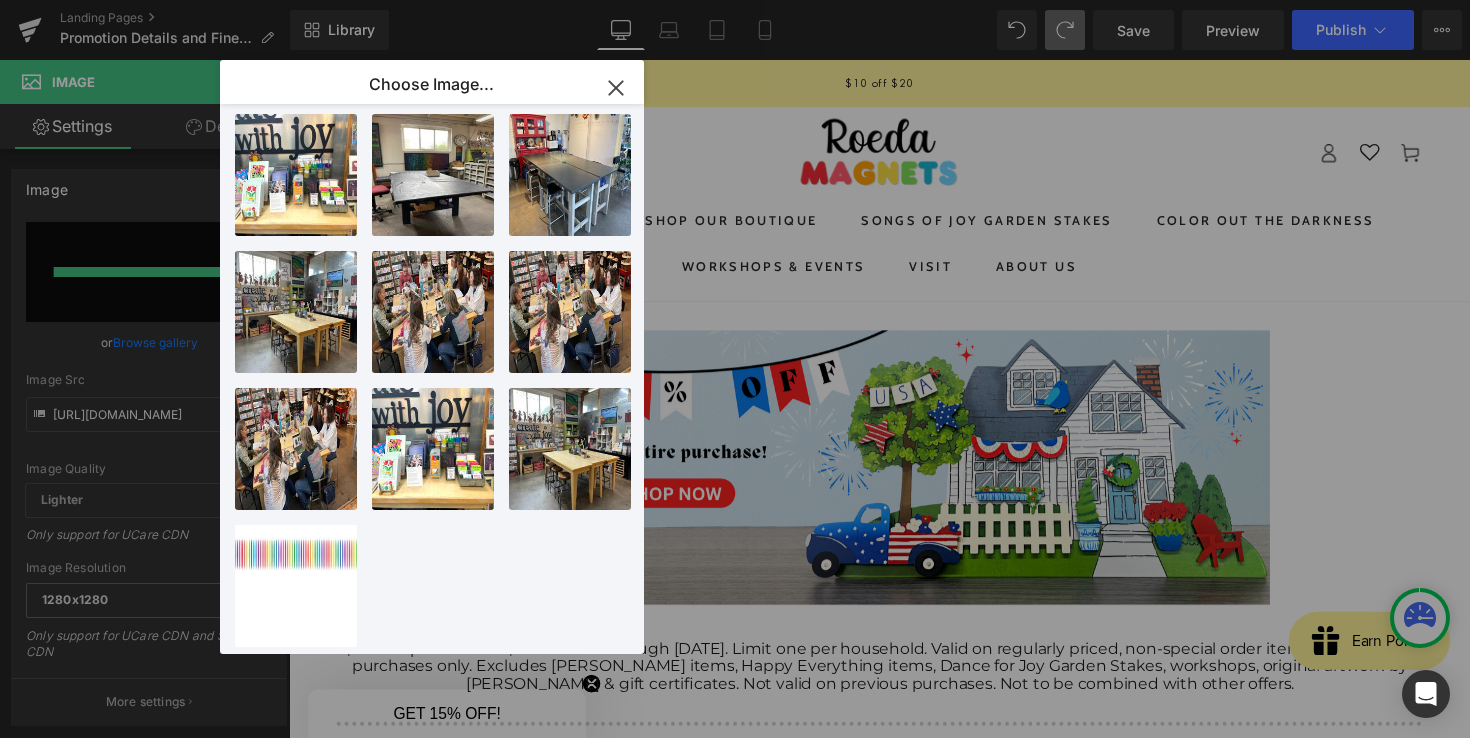 drag, startPoint x: 604, startPoint y: 76, endPoint x: 323, endPoint y: 16, distance: 287.3343 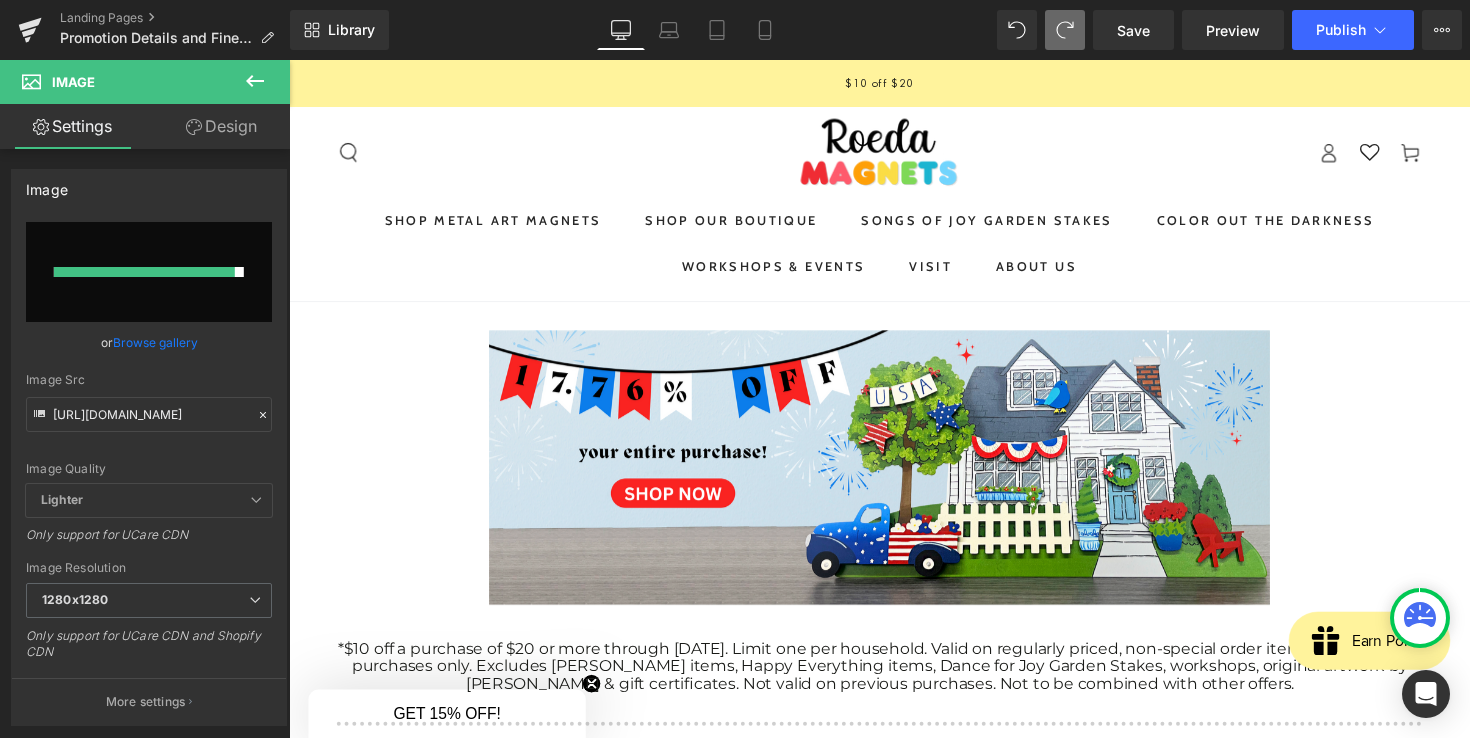 click at bounding box center (925, 486) 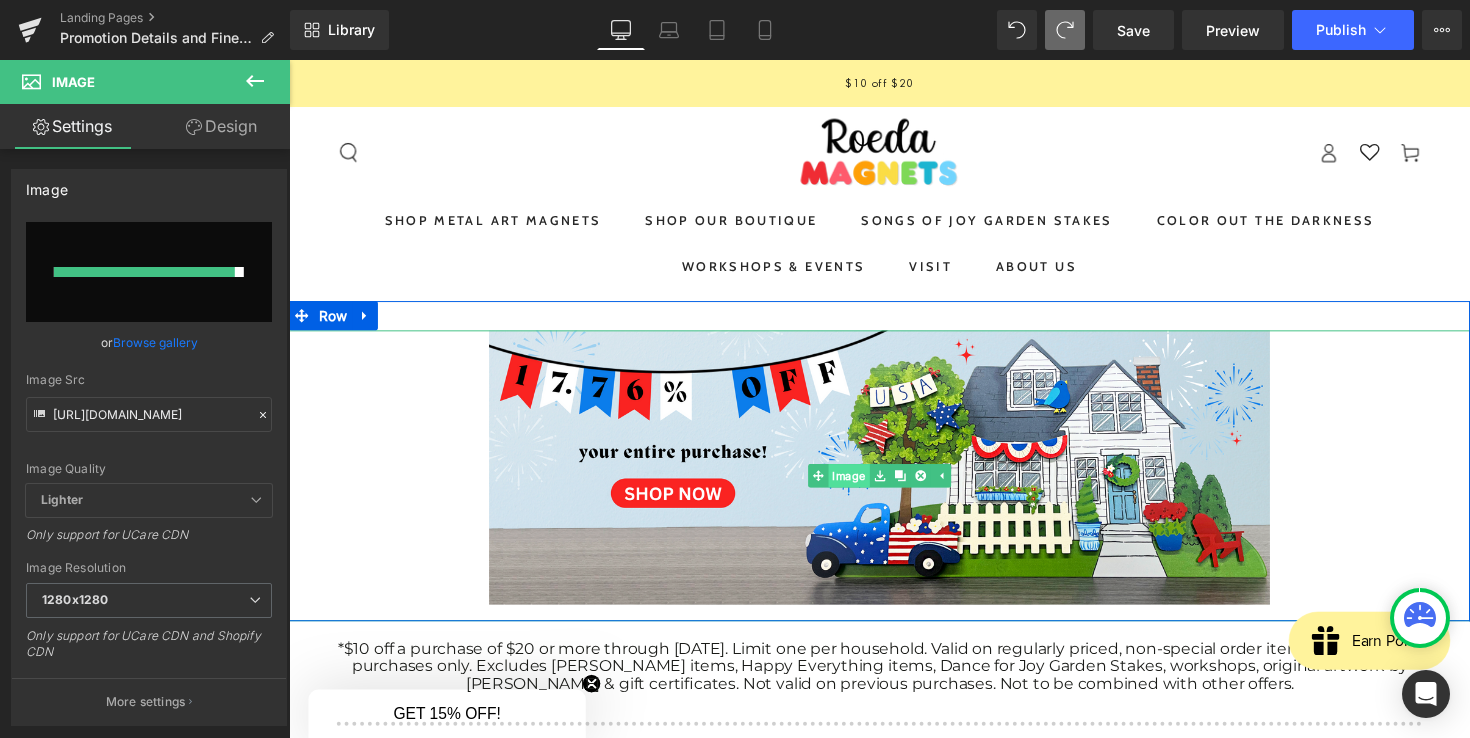 click on "Image" at bounding box center (852, 486) 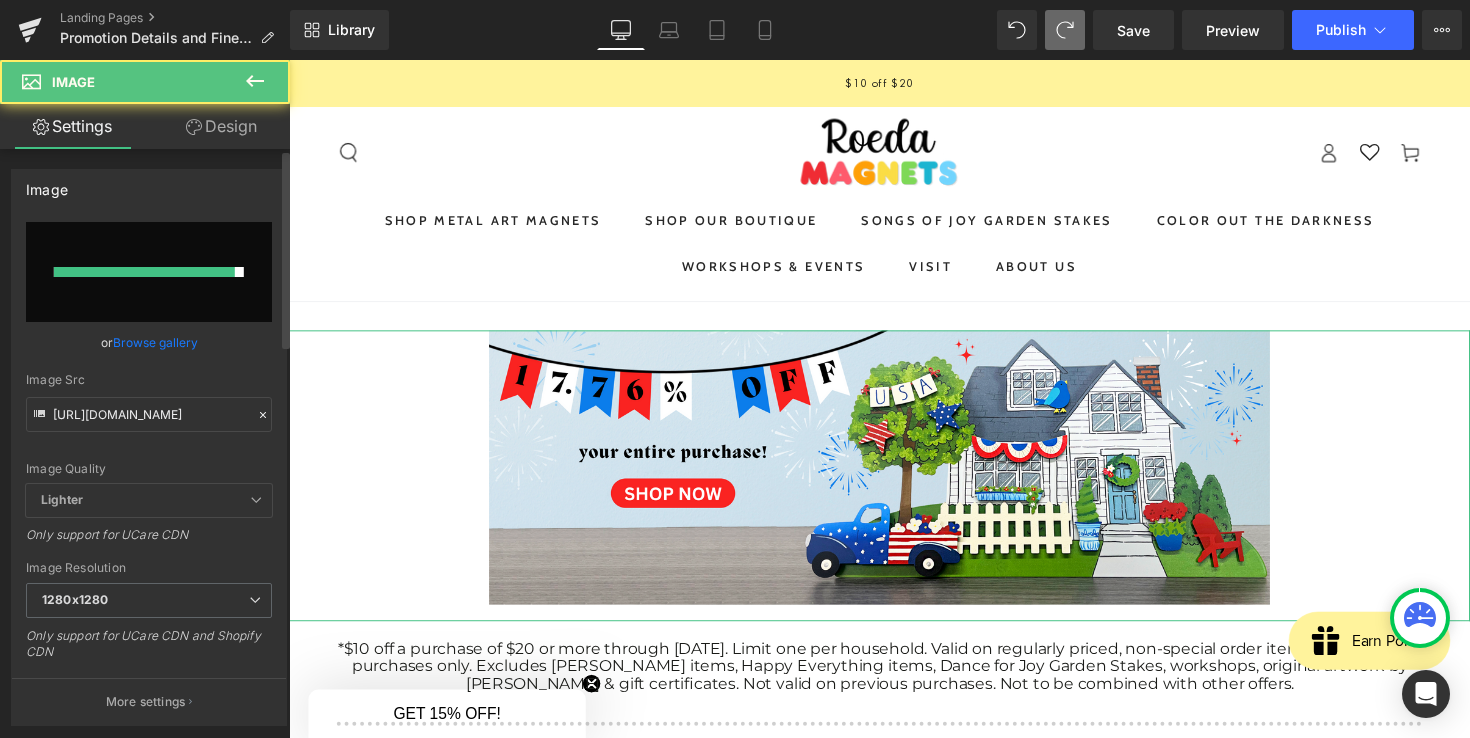 click on "Image" at bounding box center (149, 189) 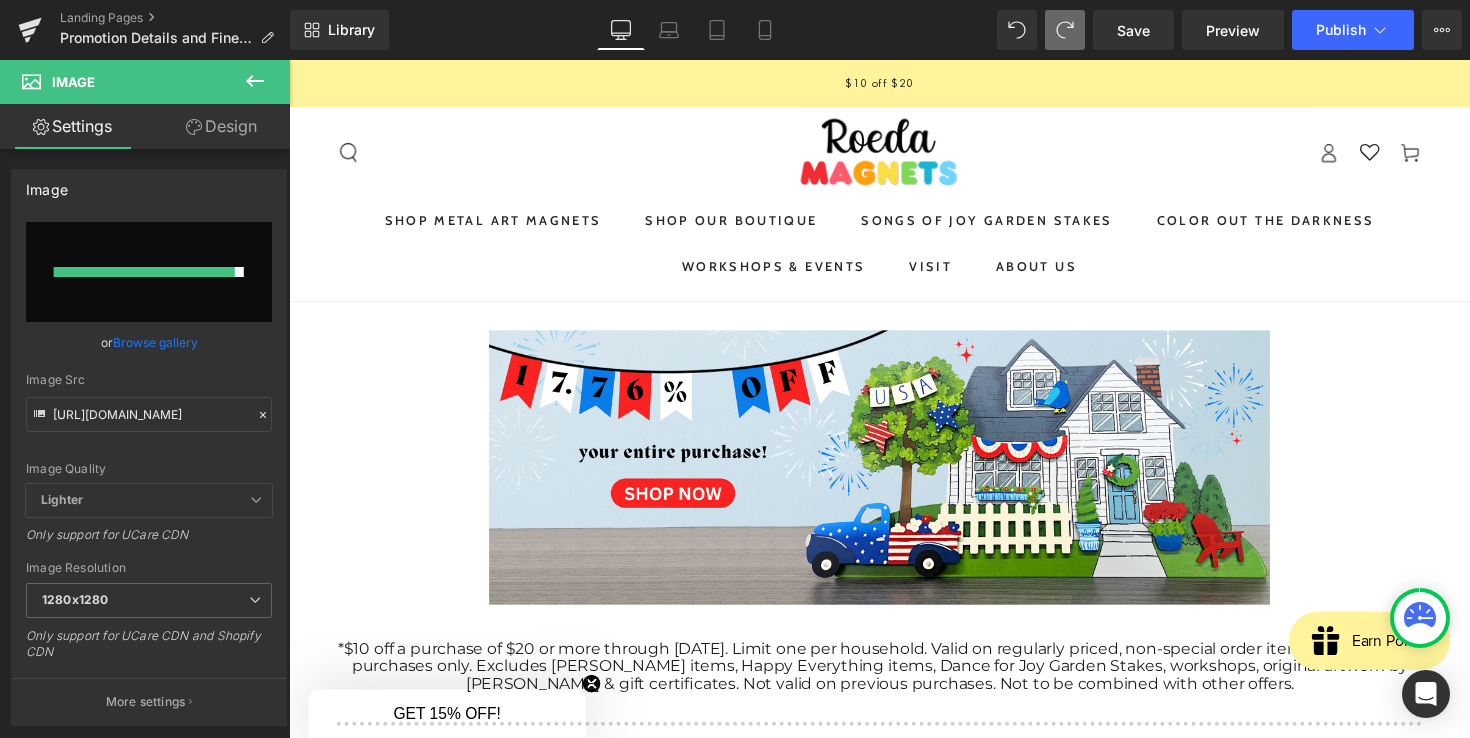 click 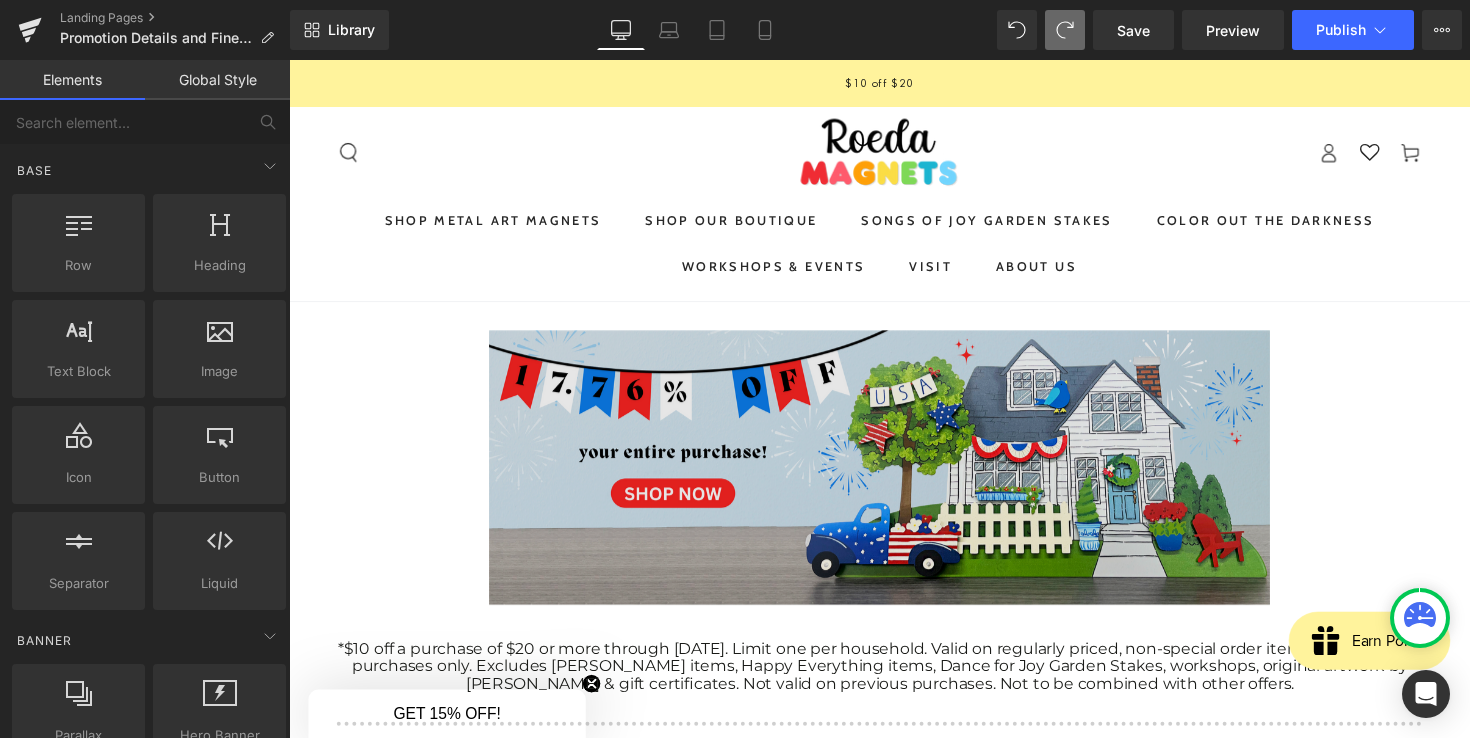 click at bounding box center (894, 486) 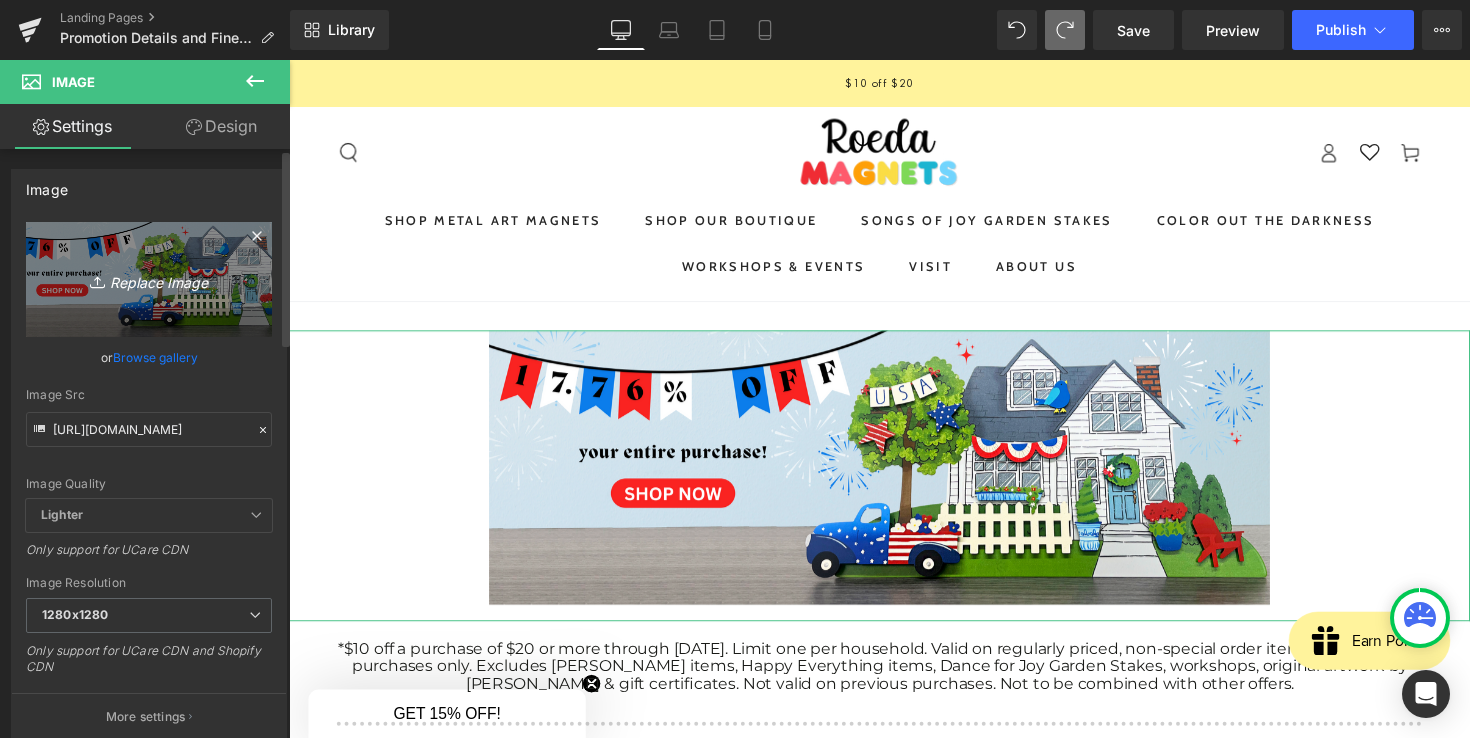 click on "Replace Image" at bounding box center [149, 279] 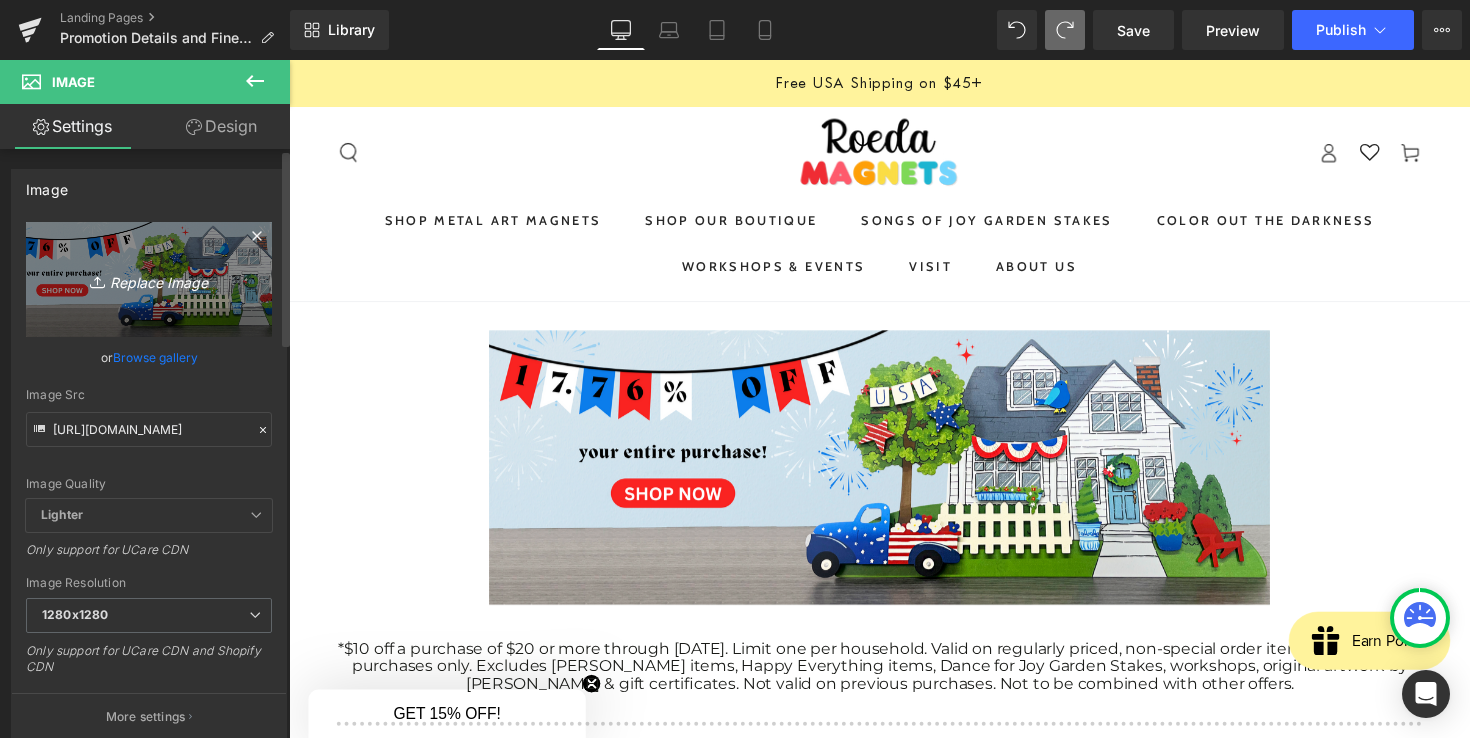 type on "C:\fakepath\unnamed.jpeg" 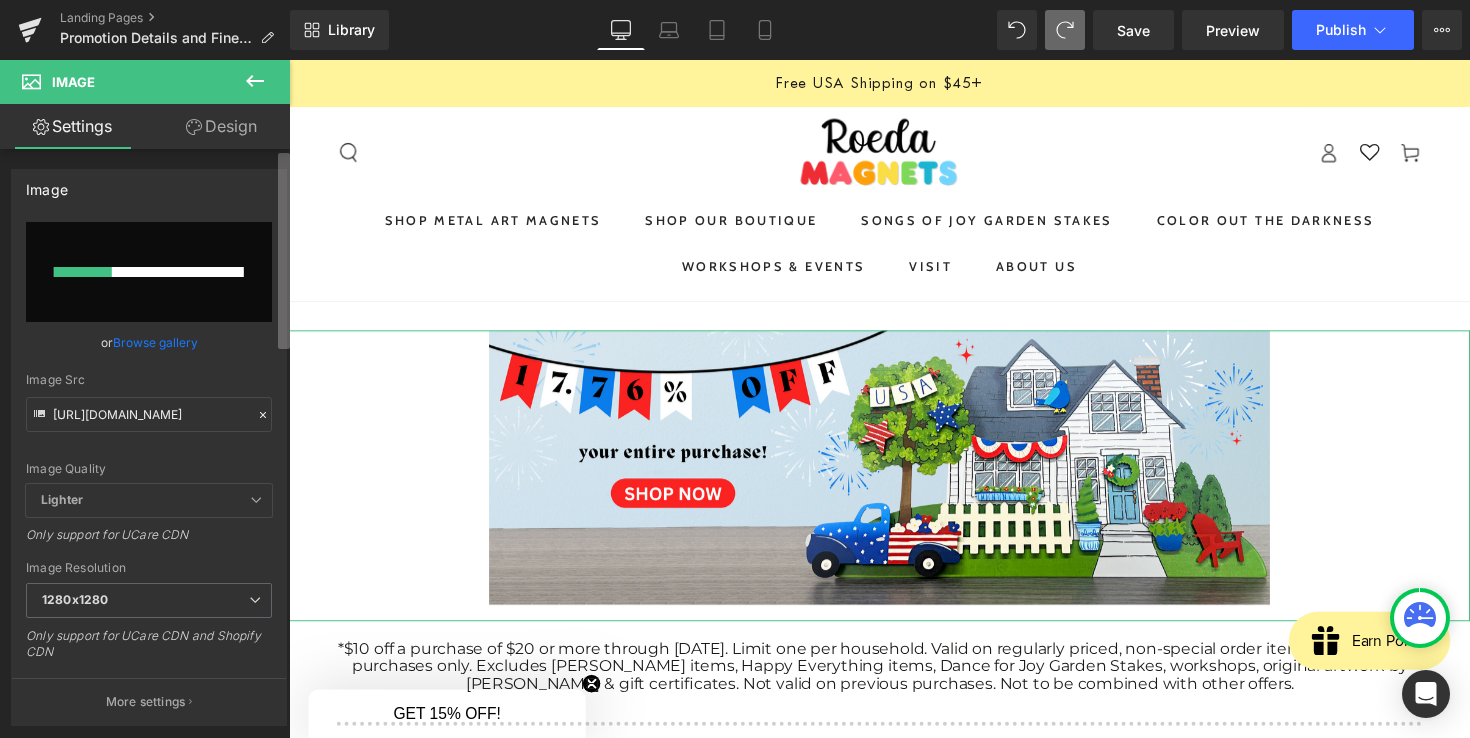 type 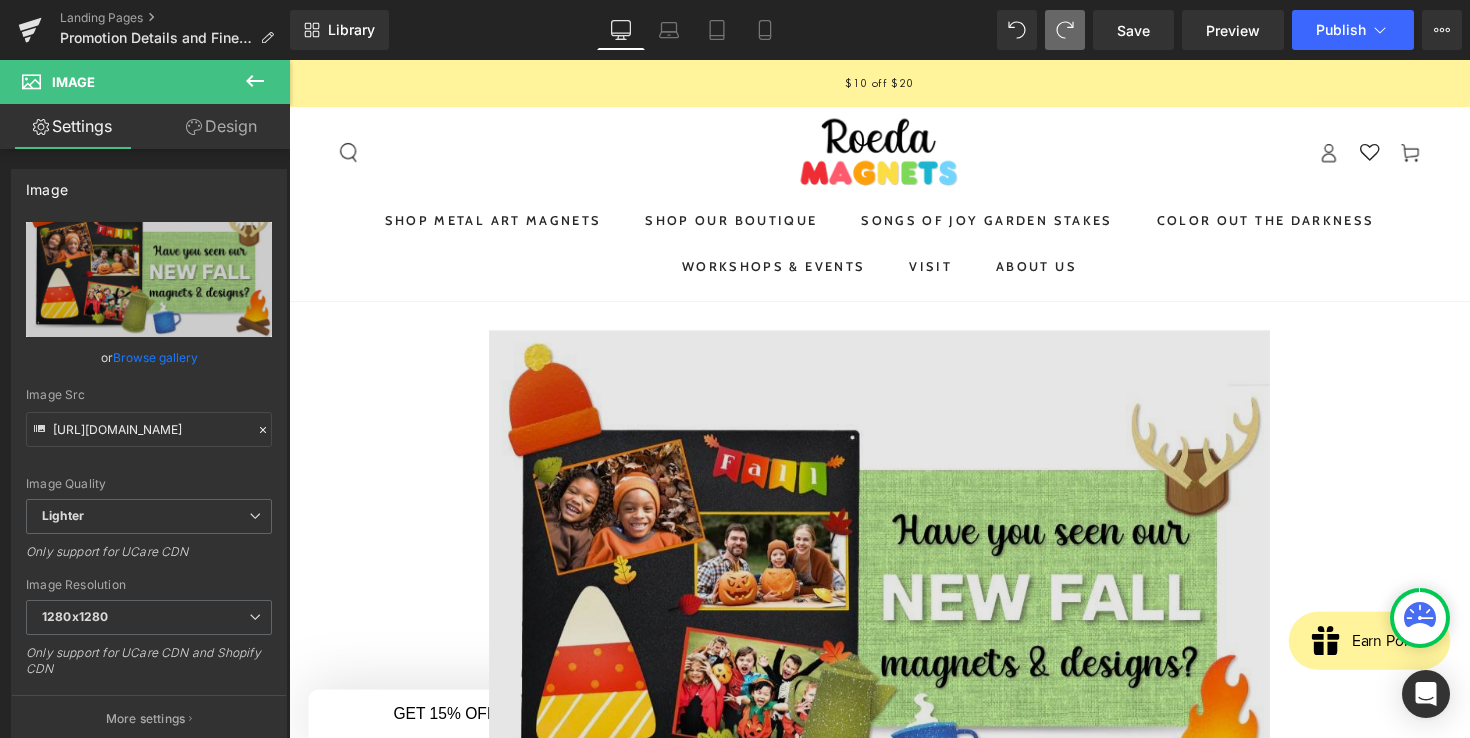 type on "[URL][DOMAIN_NAME]" 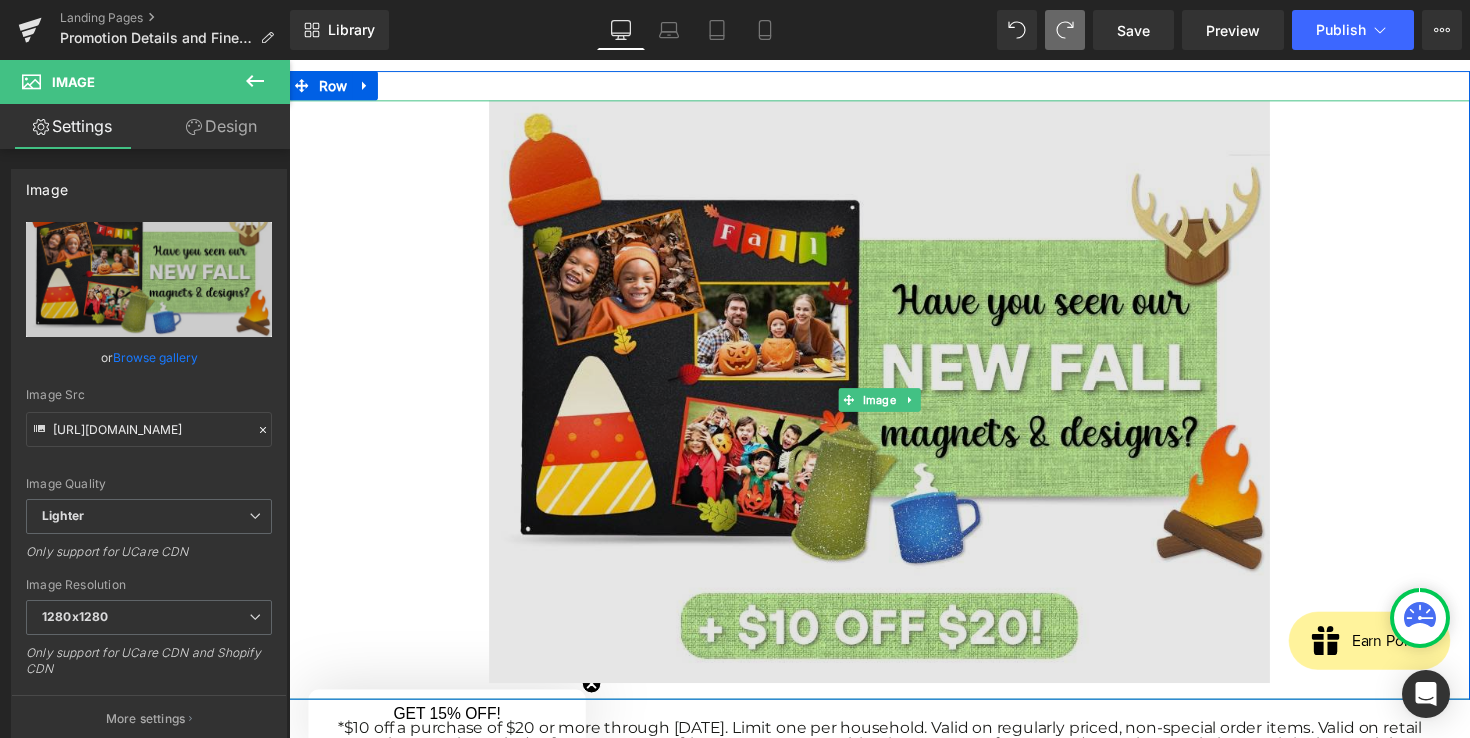 scroll, scrollTop: 237, scrollLeft: 0, axis: vertical 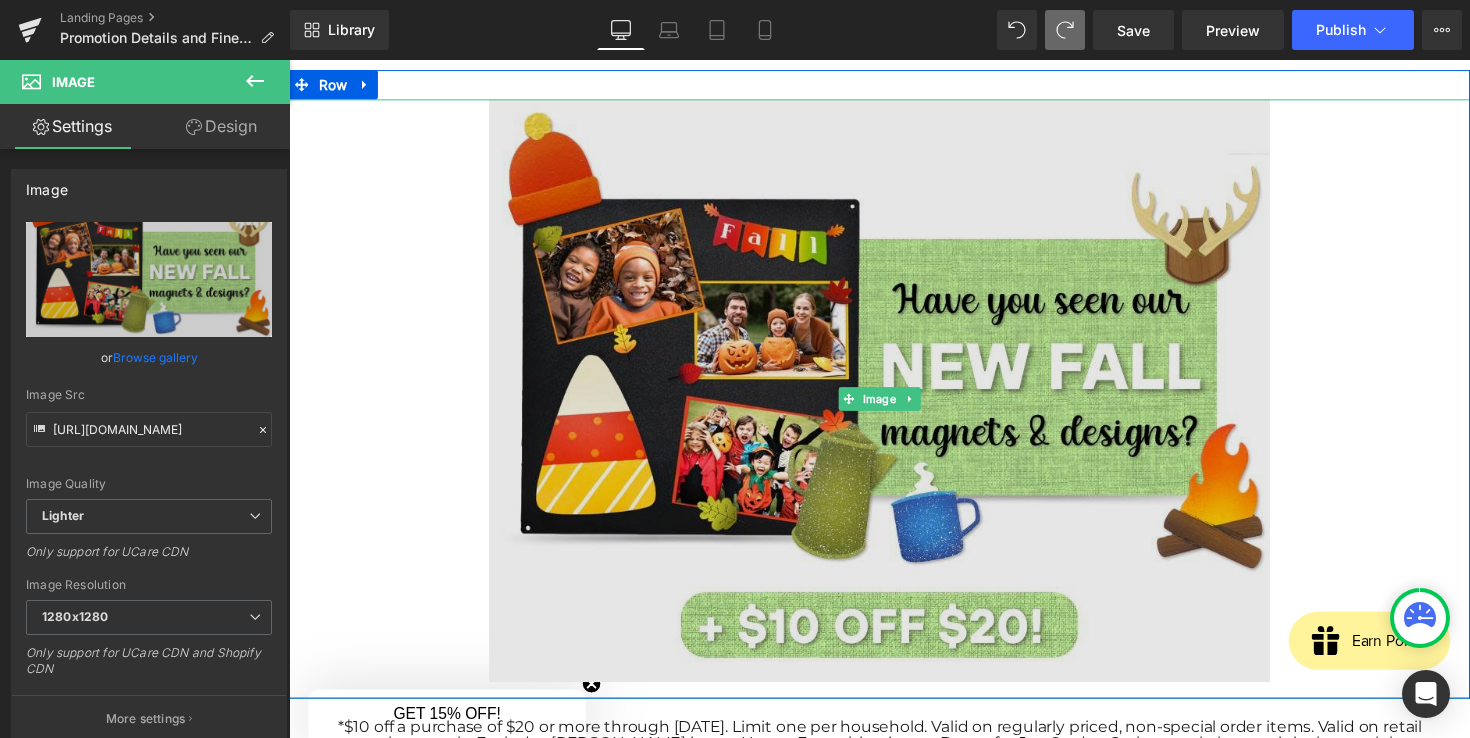 click at bounding box center (894, 407) 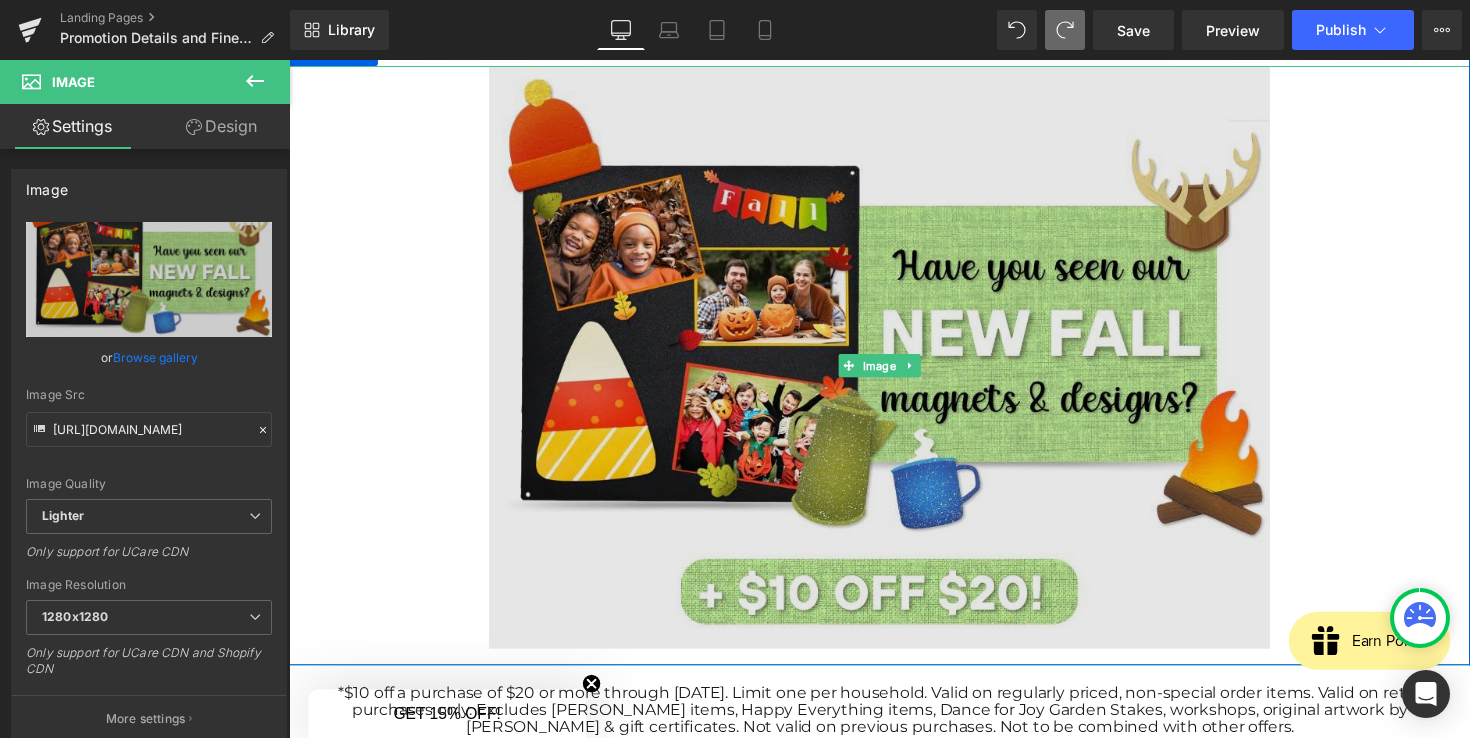 scroll, scrollTop: 149, scrollLeft: 0, axis: vertical 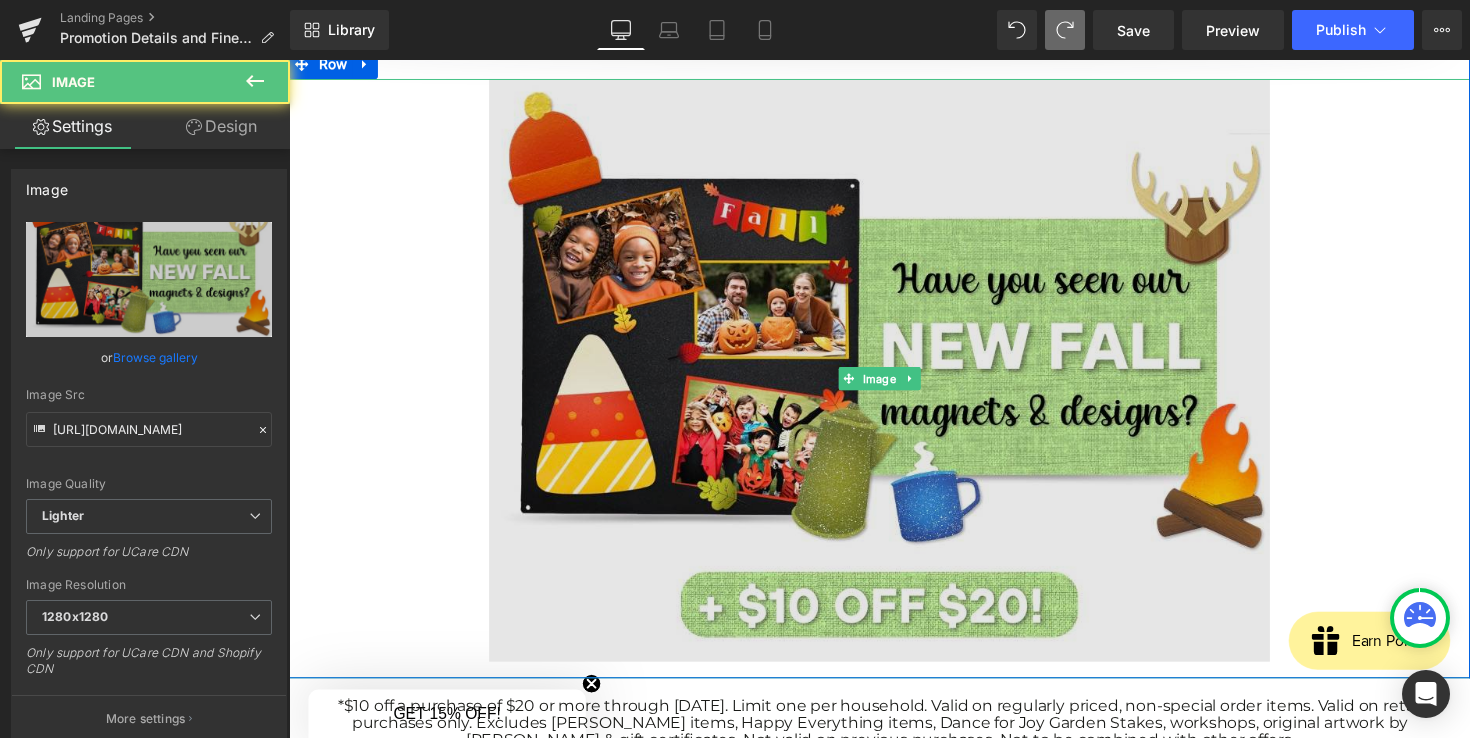 click at bounding box center [894, 386] 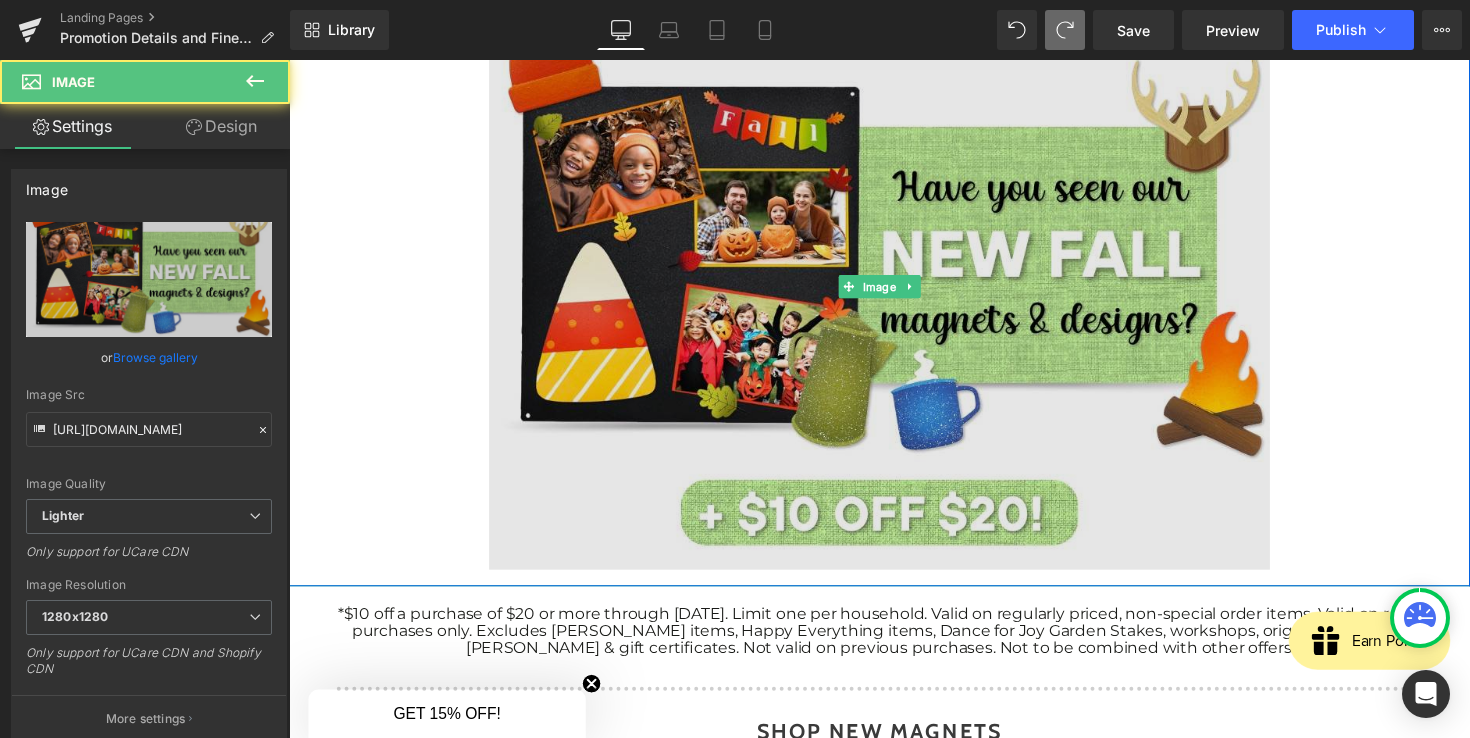 scroll, scrollTop: 272, scrollLeft: 0, axis: vertical 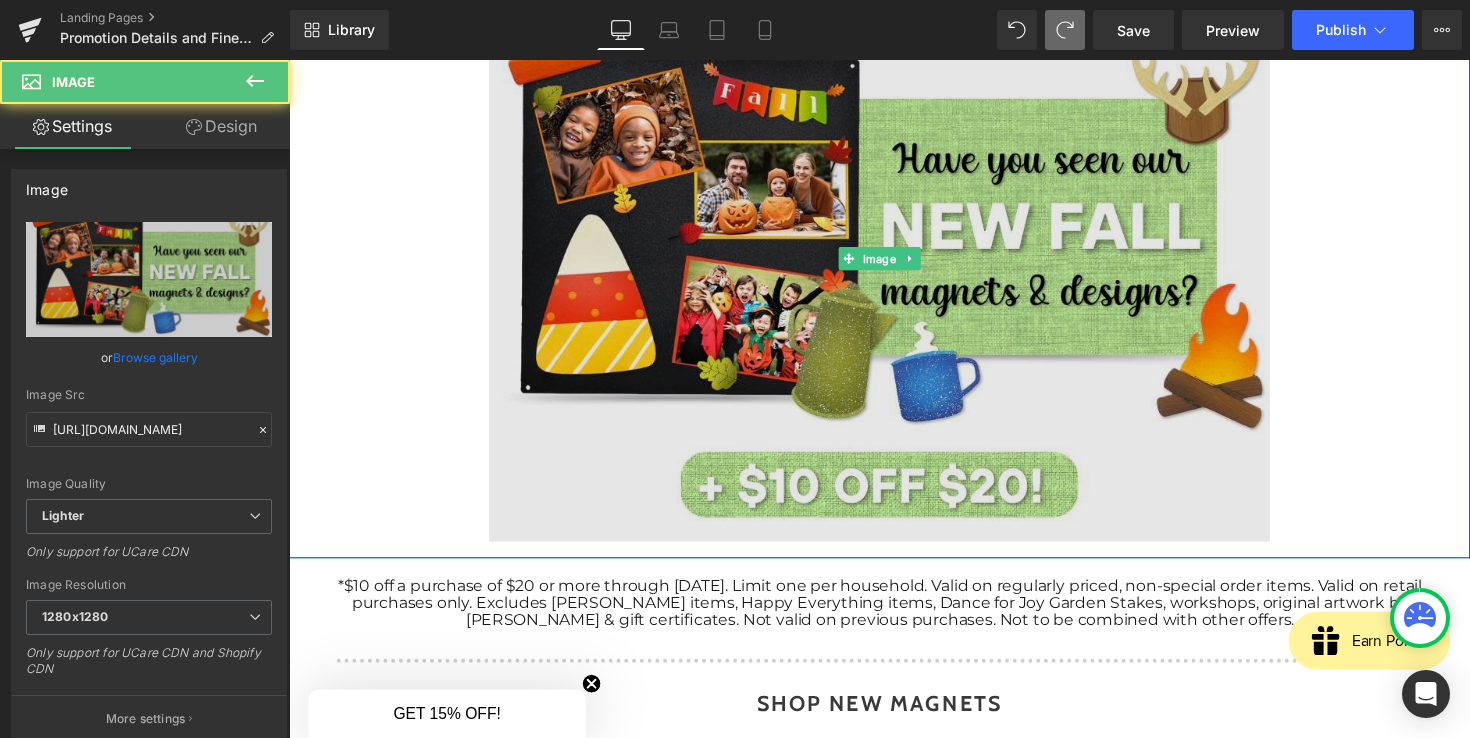 click at bounding box center [894, 263] 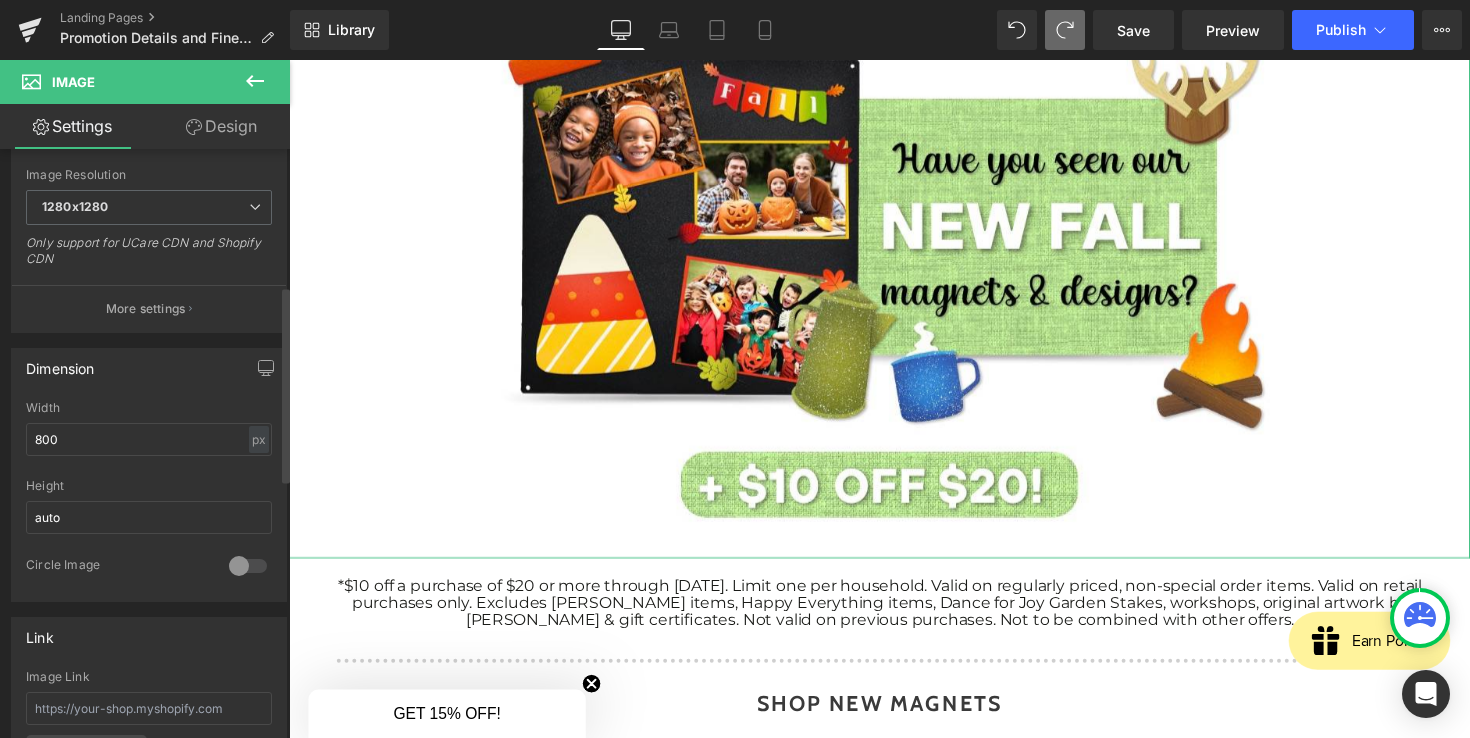 scroll, scrollTop: 411, scrollLeft: 0, axis: vertical 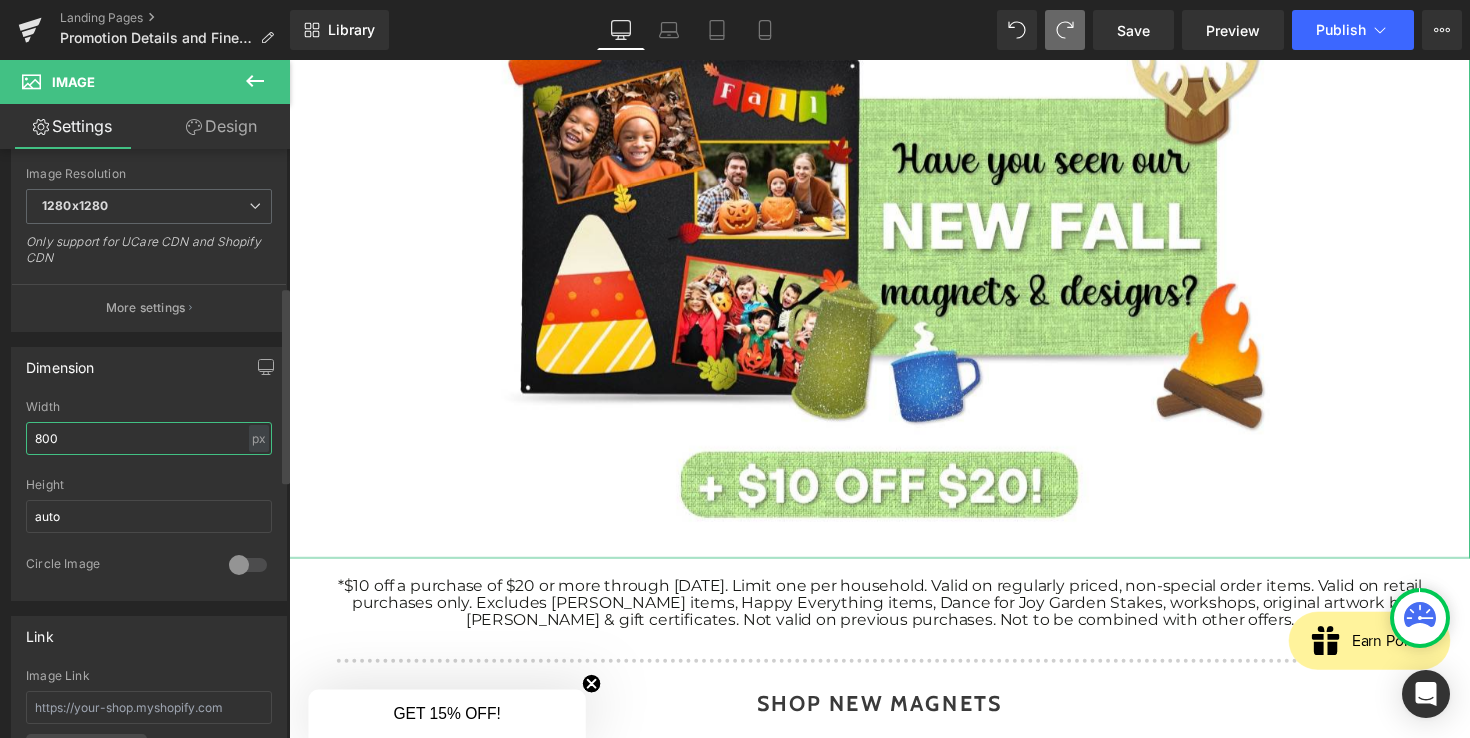 click on "800" at bounding box center [149, 438] 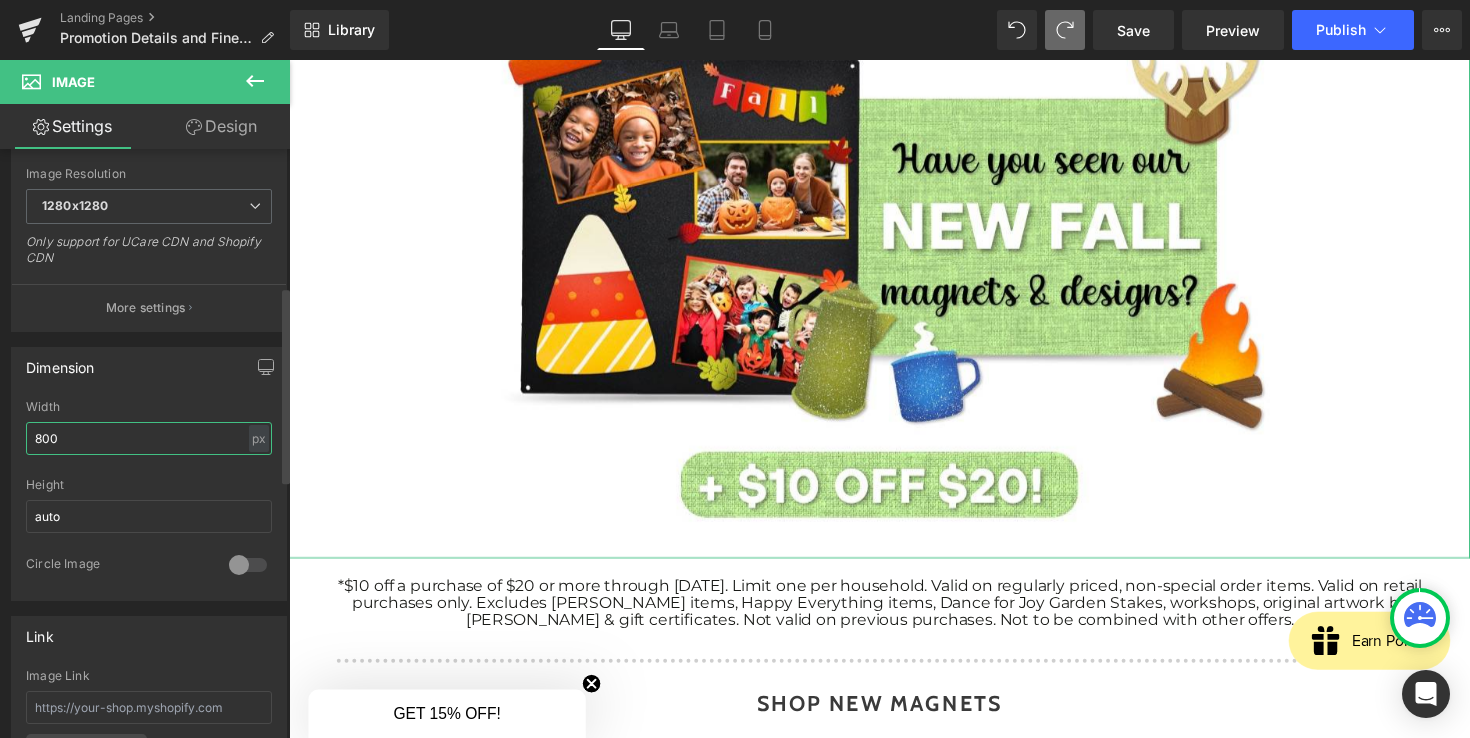 click on "800" at bounding box center [149, 438] 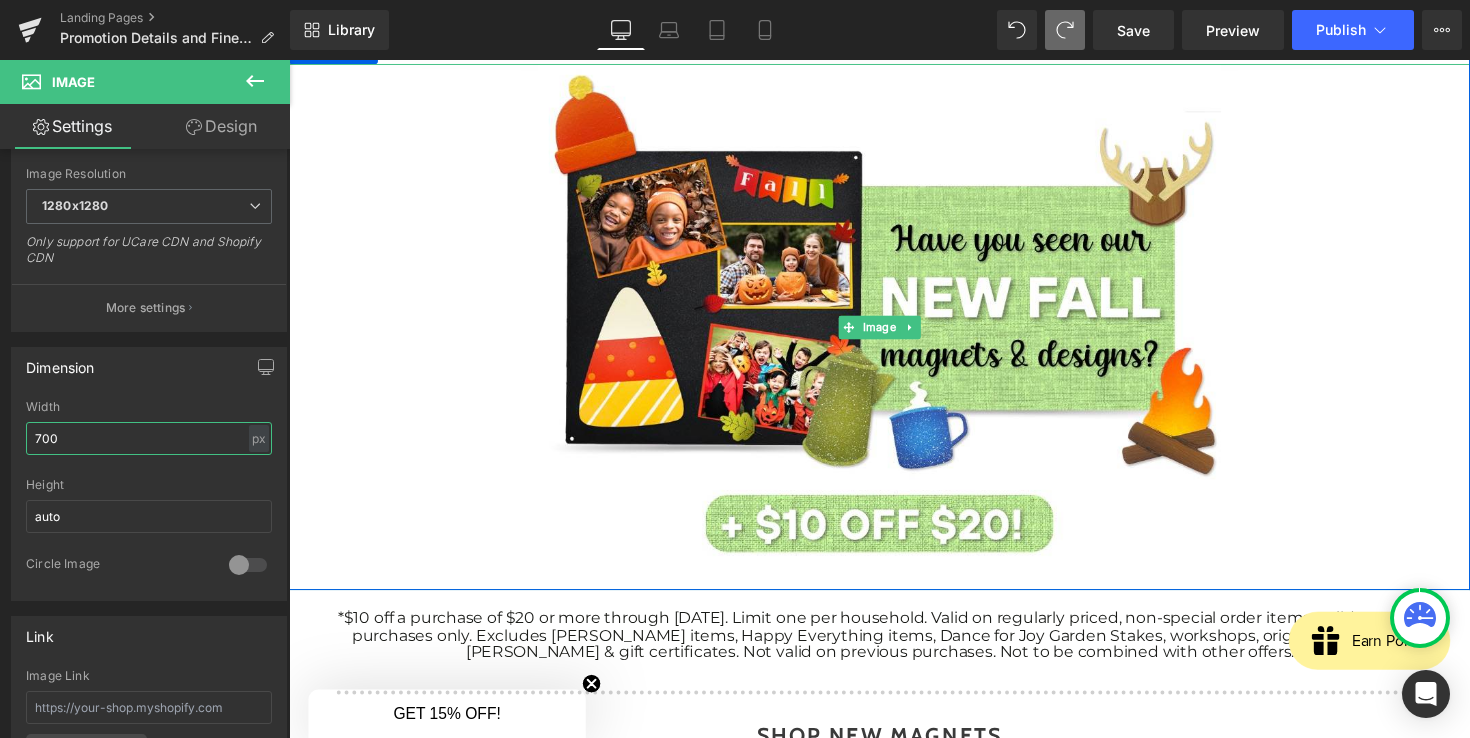 scroll, scrollTop: 180, scrollLeft: 0, axis: vertical 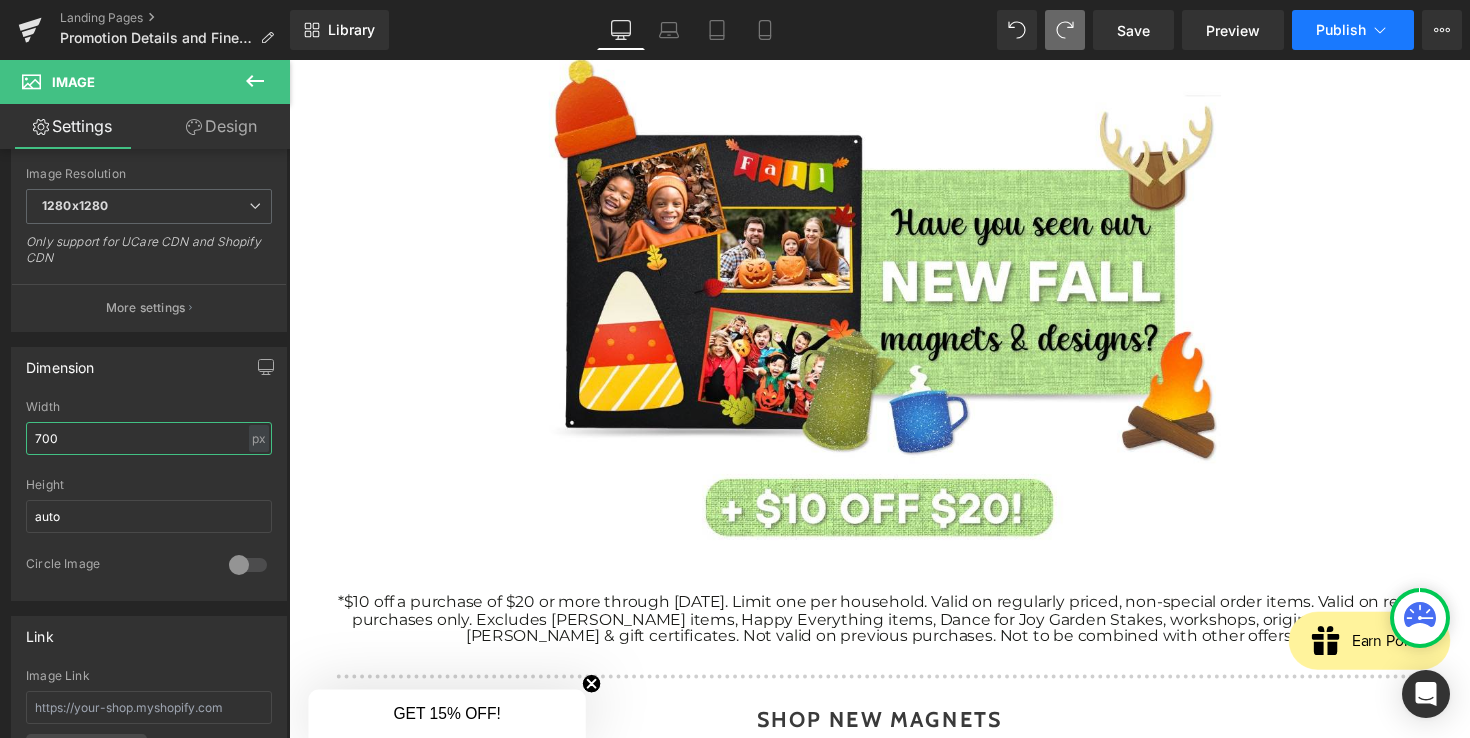 type on "700" 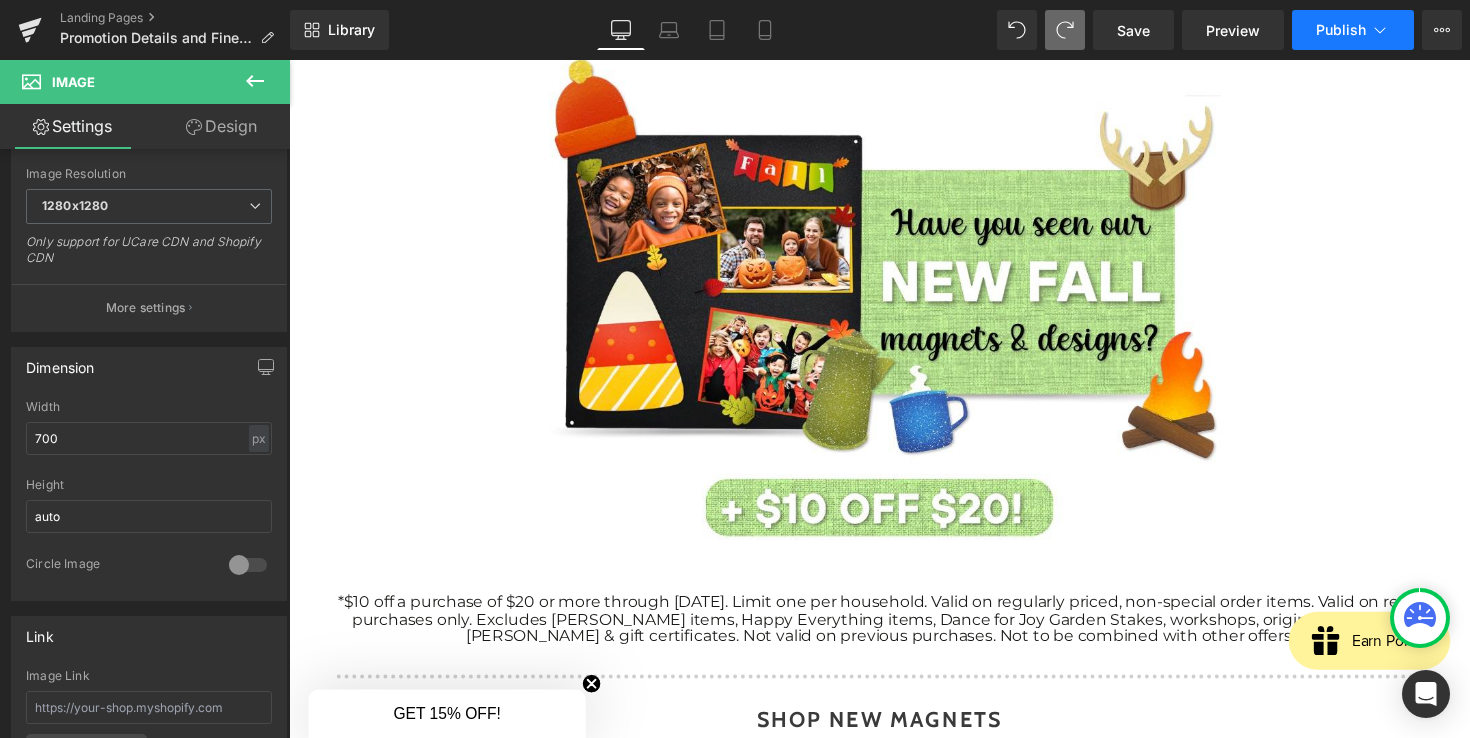 click on "Publish" at bounding box center (1341, 30) 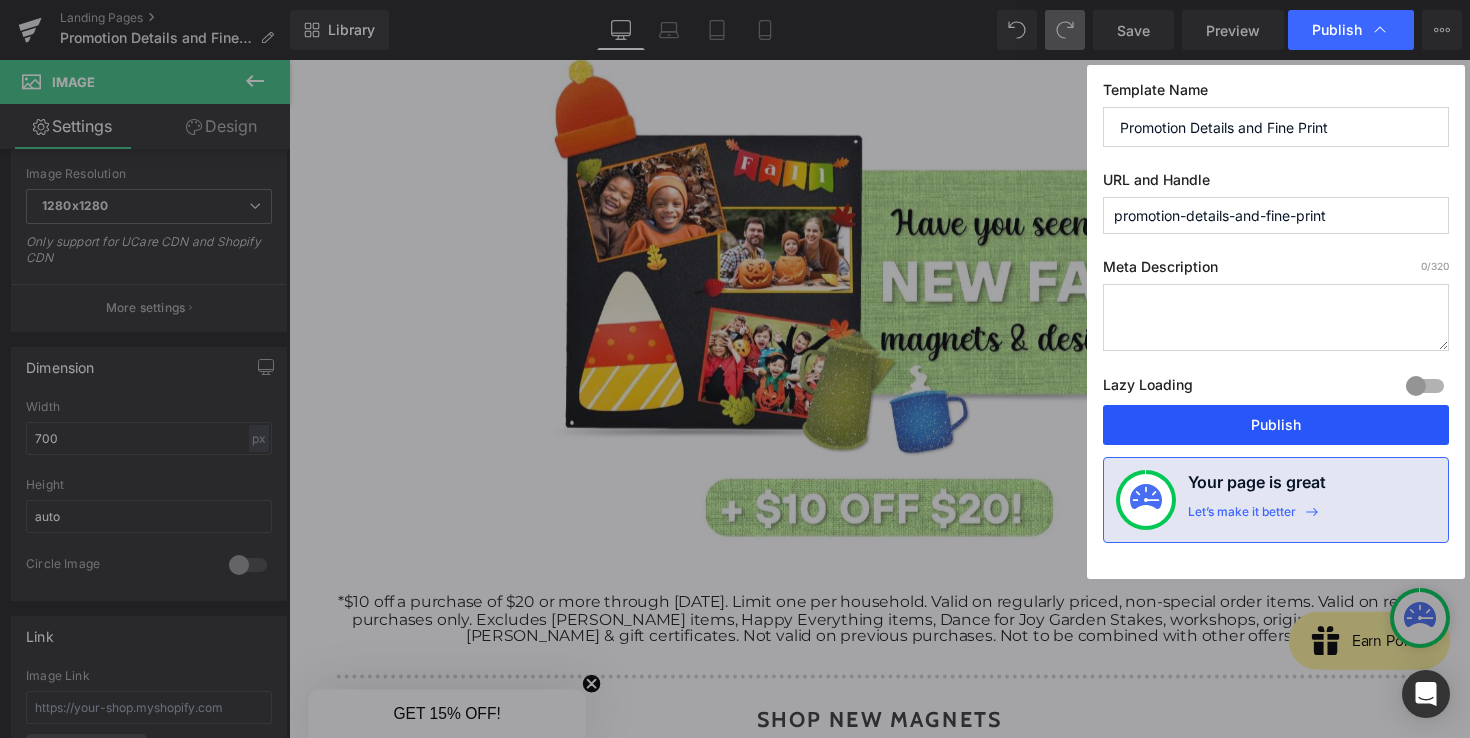 click on "Publish" at bounding box center [1276, 425] 